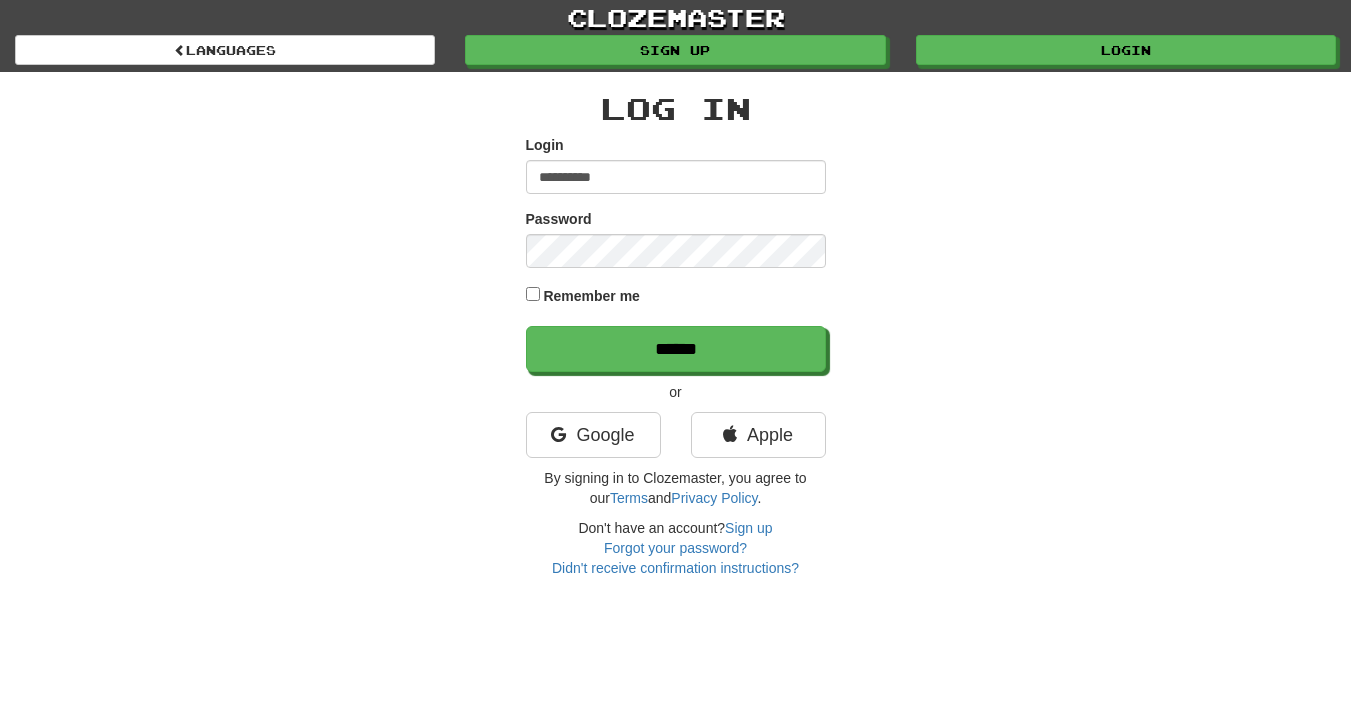 scroll, scrollTop: 0, scrollLeft: 0, axis: both 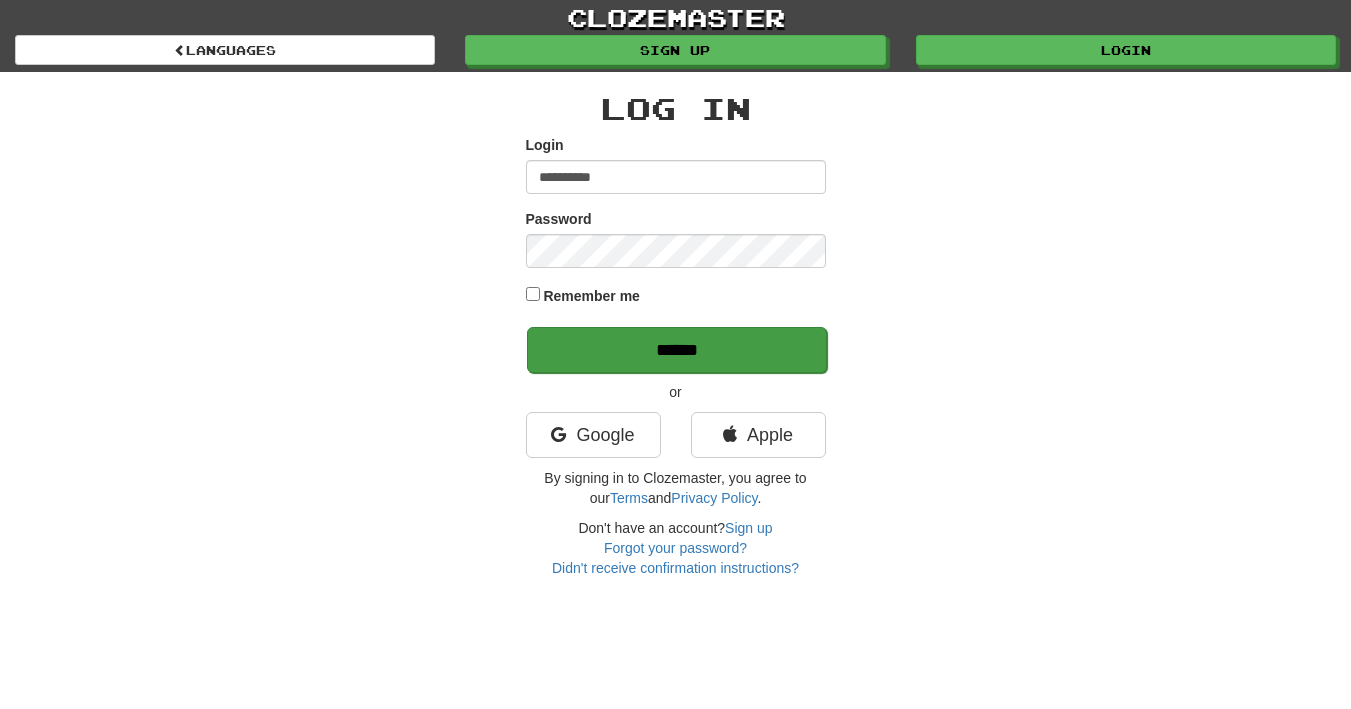 type on "**********" 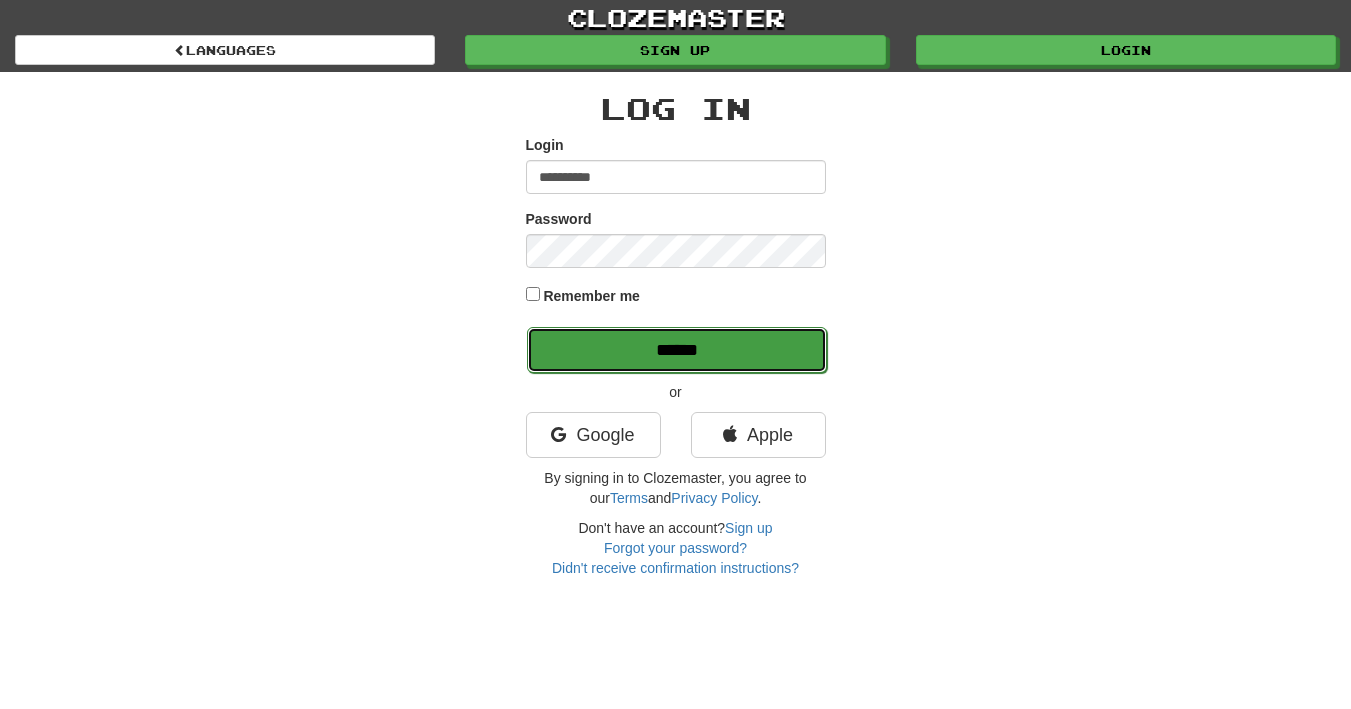 click on "******" at bounding box center (677, 350) 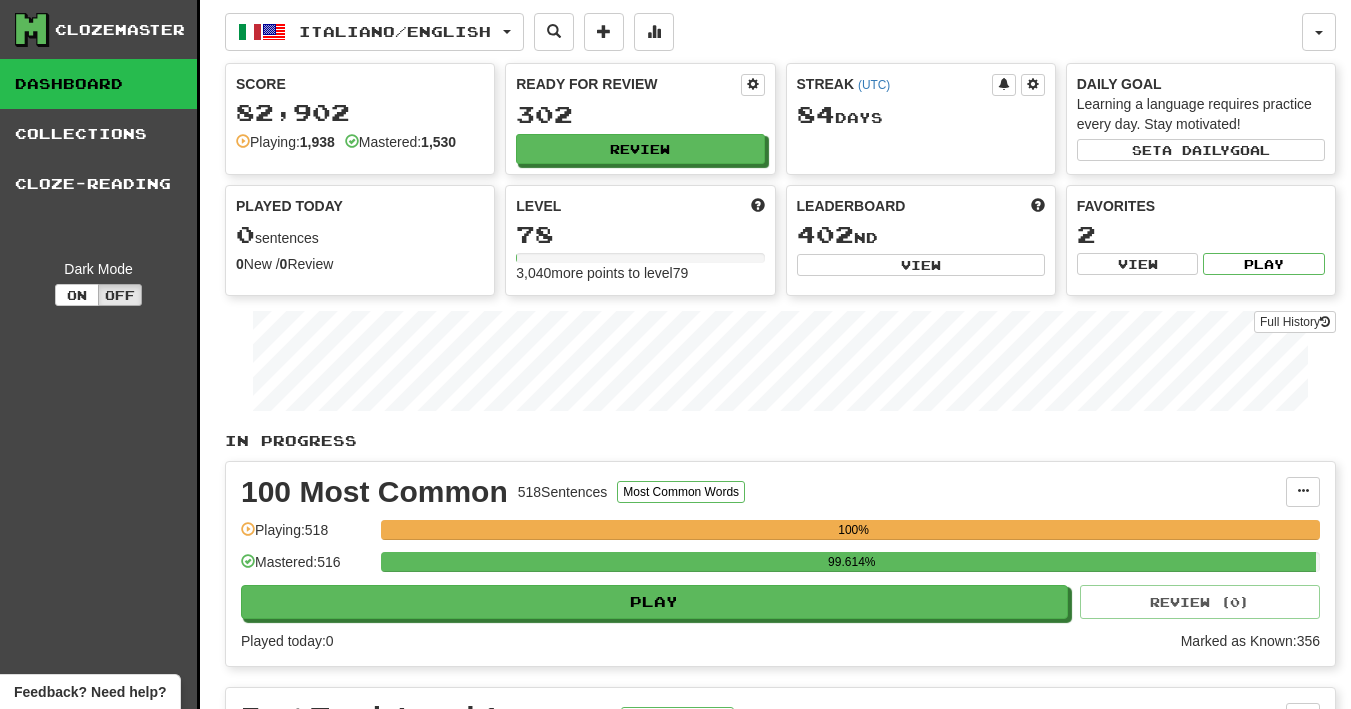 scroll, scrollTop: 0, scrollLeft: 0, axis: both 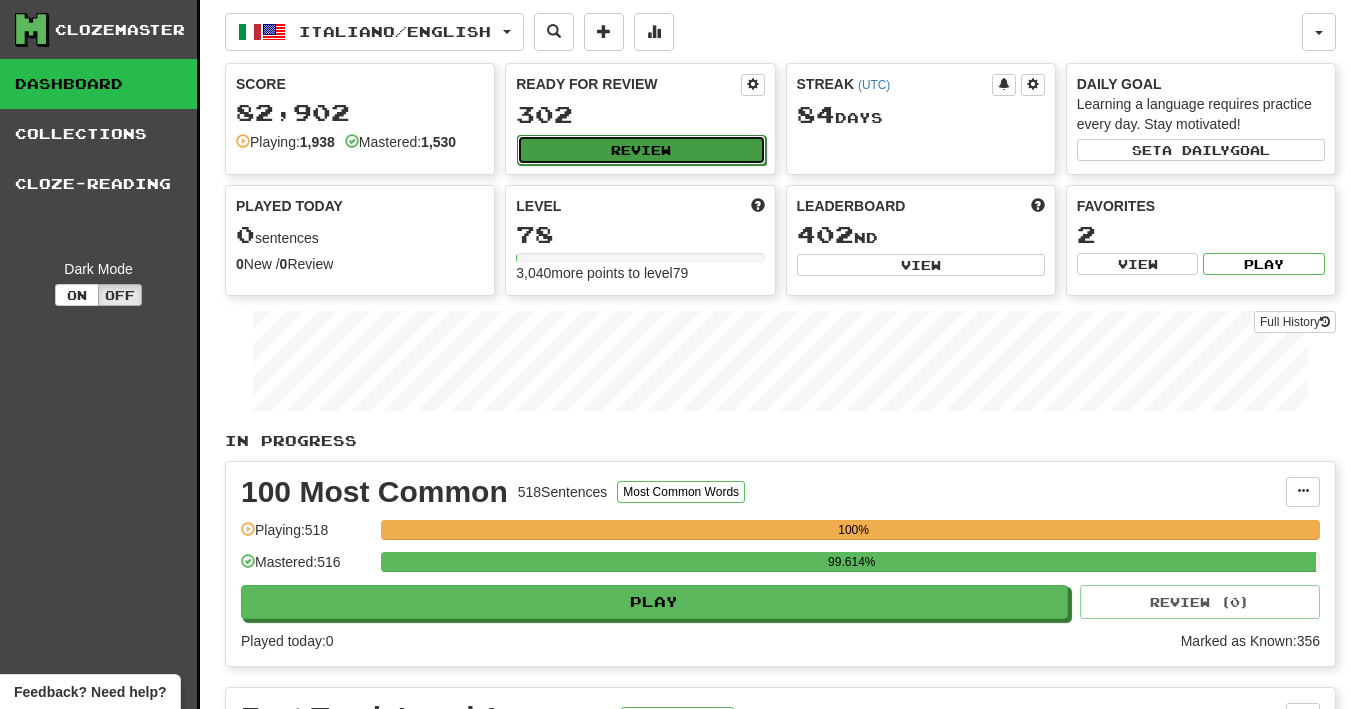 click on "Review" at bounding box center [641, 150] 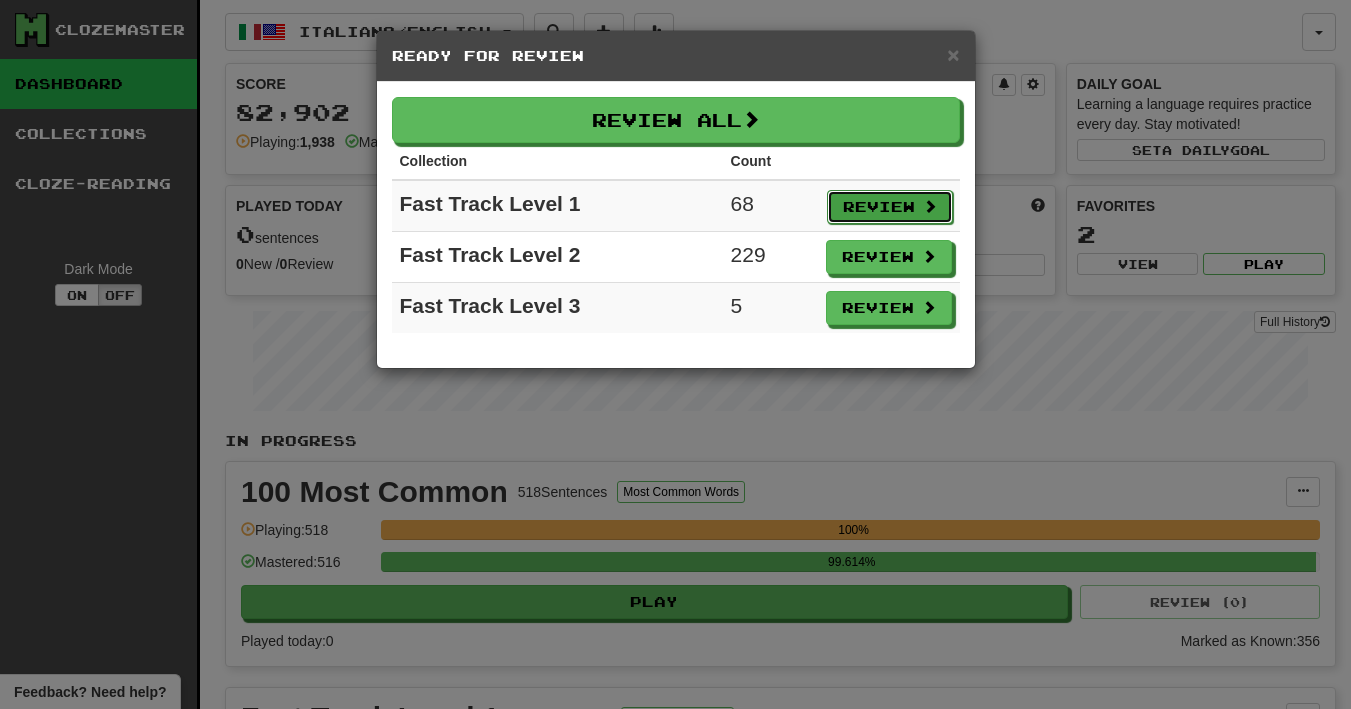 click on "Review" at bounding box center (890, 207) 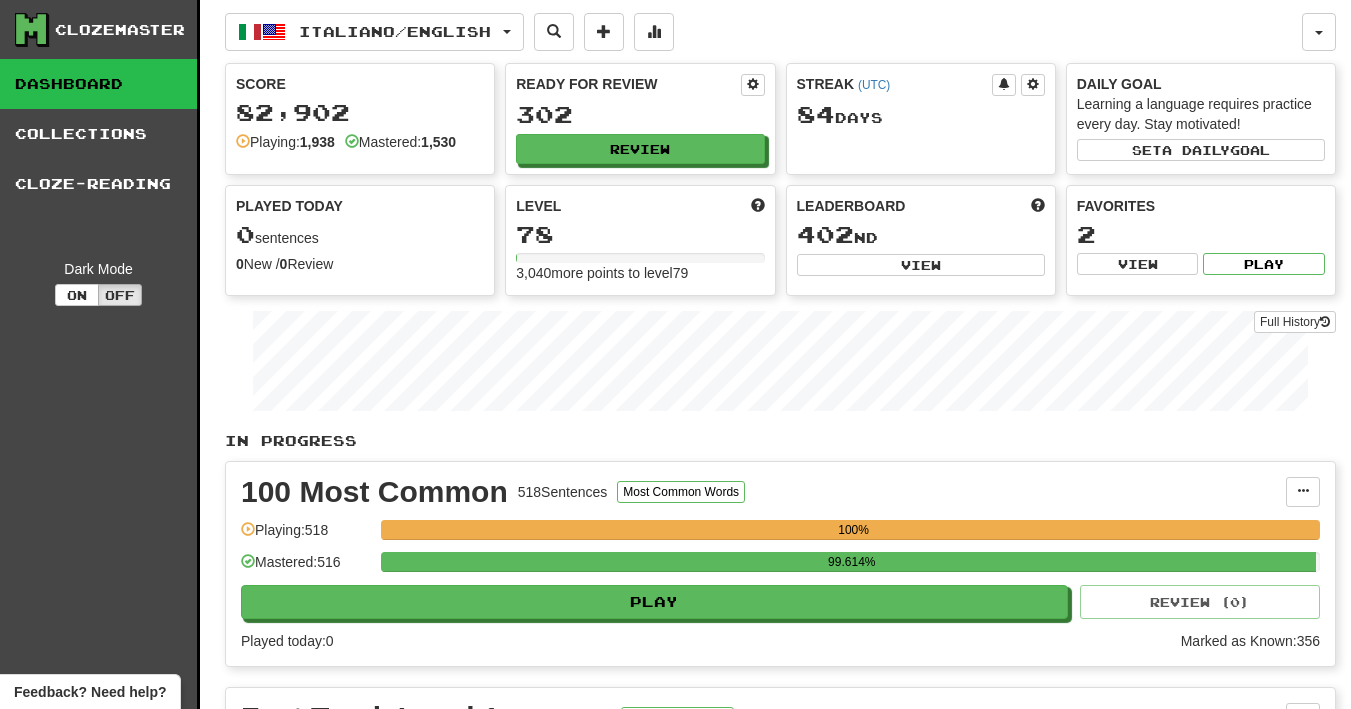 select on "**" 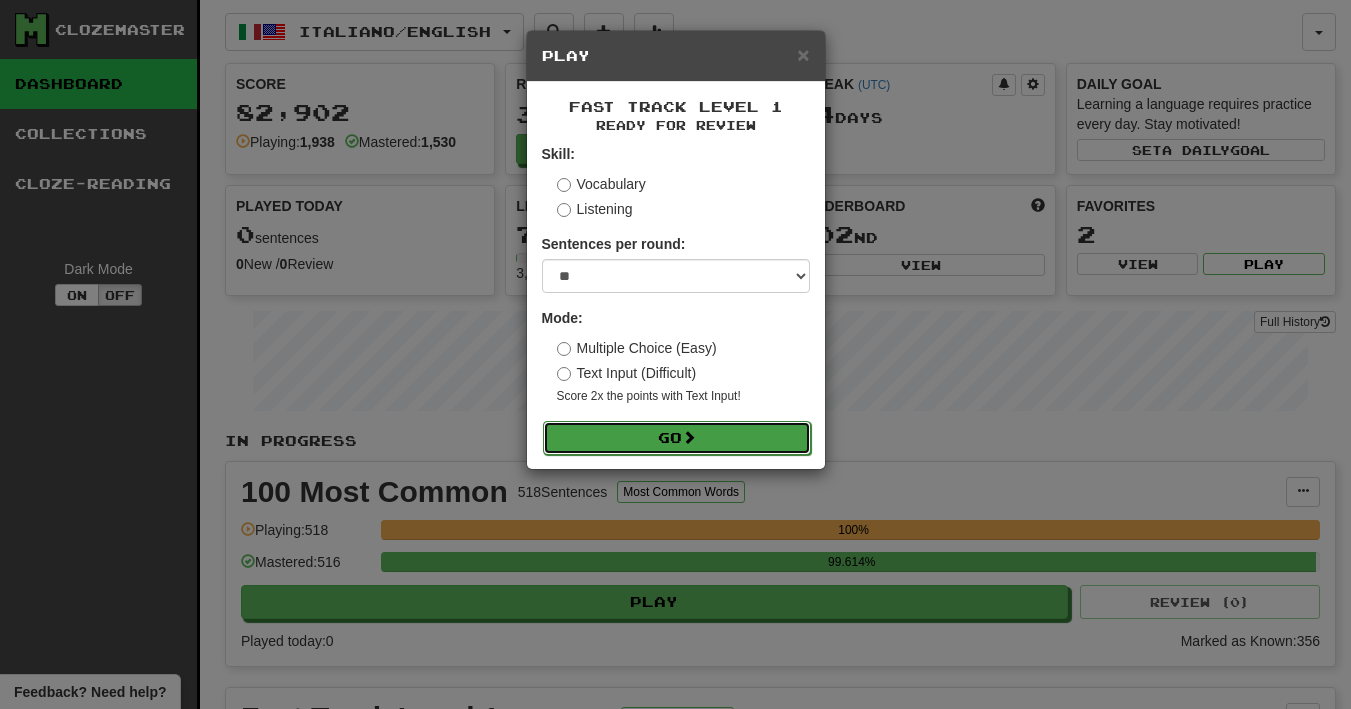 click on "Go" at bounding box center (677, 438) 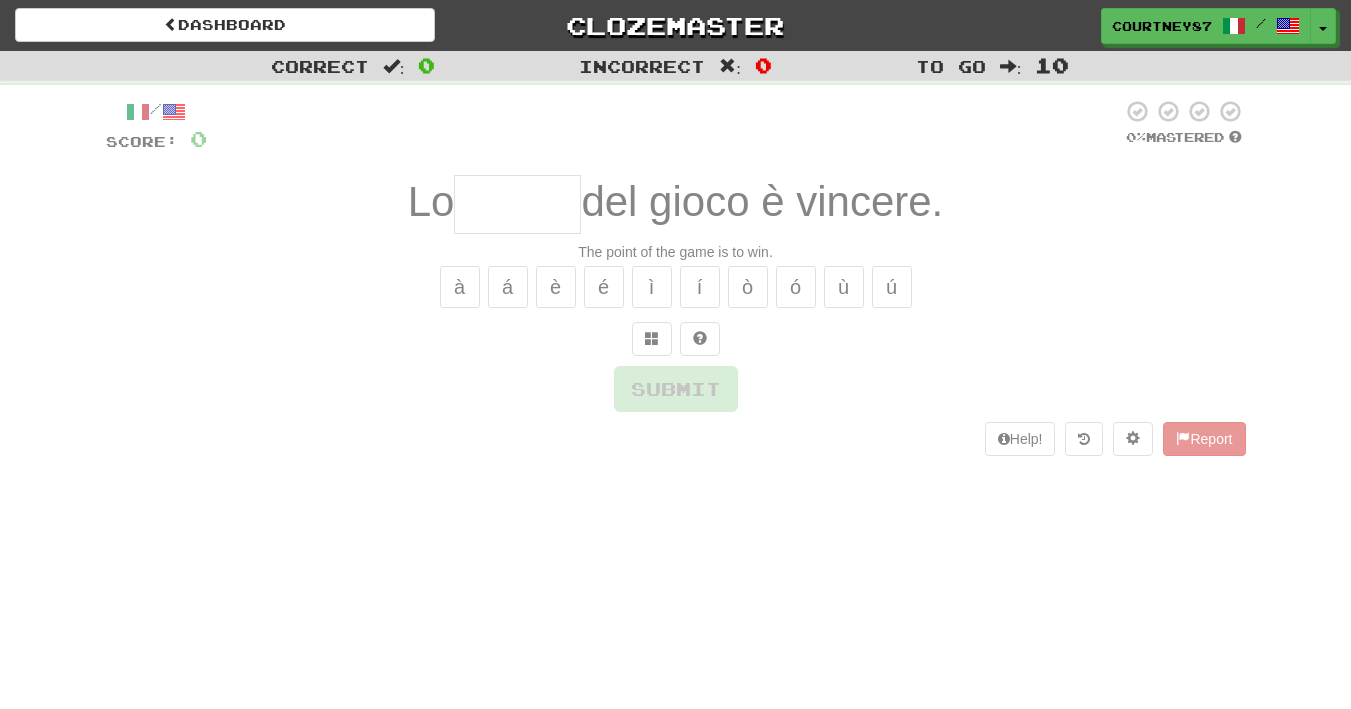 scroll, scrollTop: 0, scrollLeft: 0, axis: both 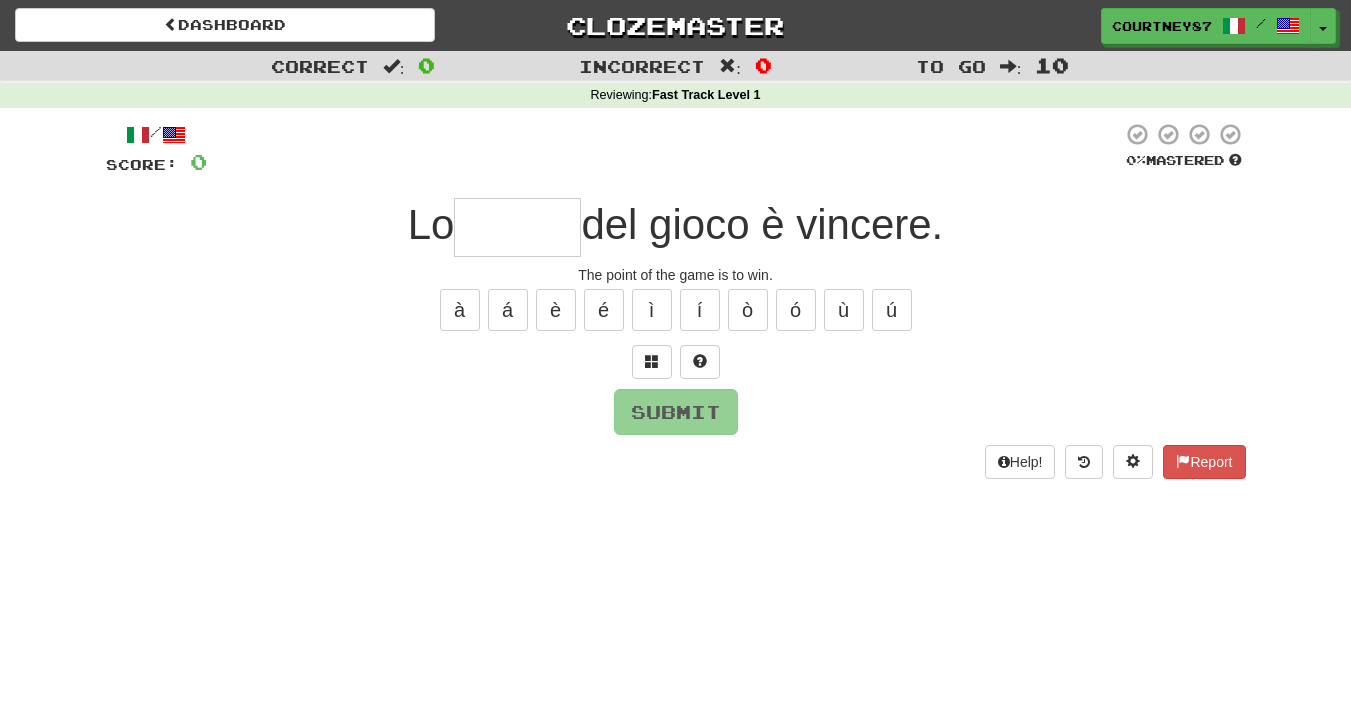 type on "*" 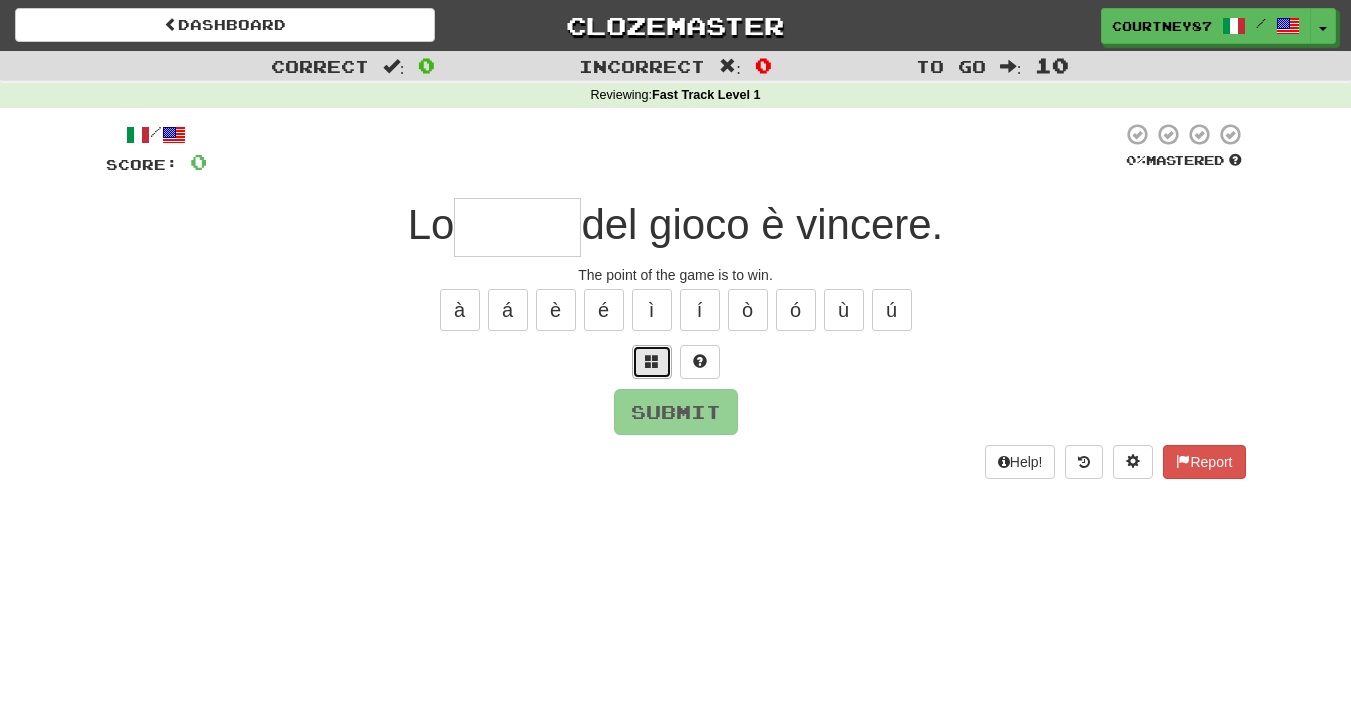 click at bounding box center (652, 362) 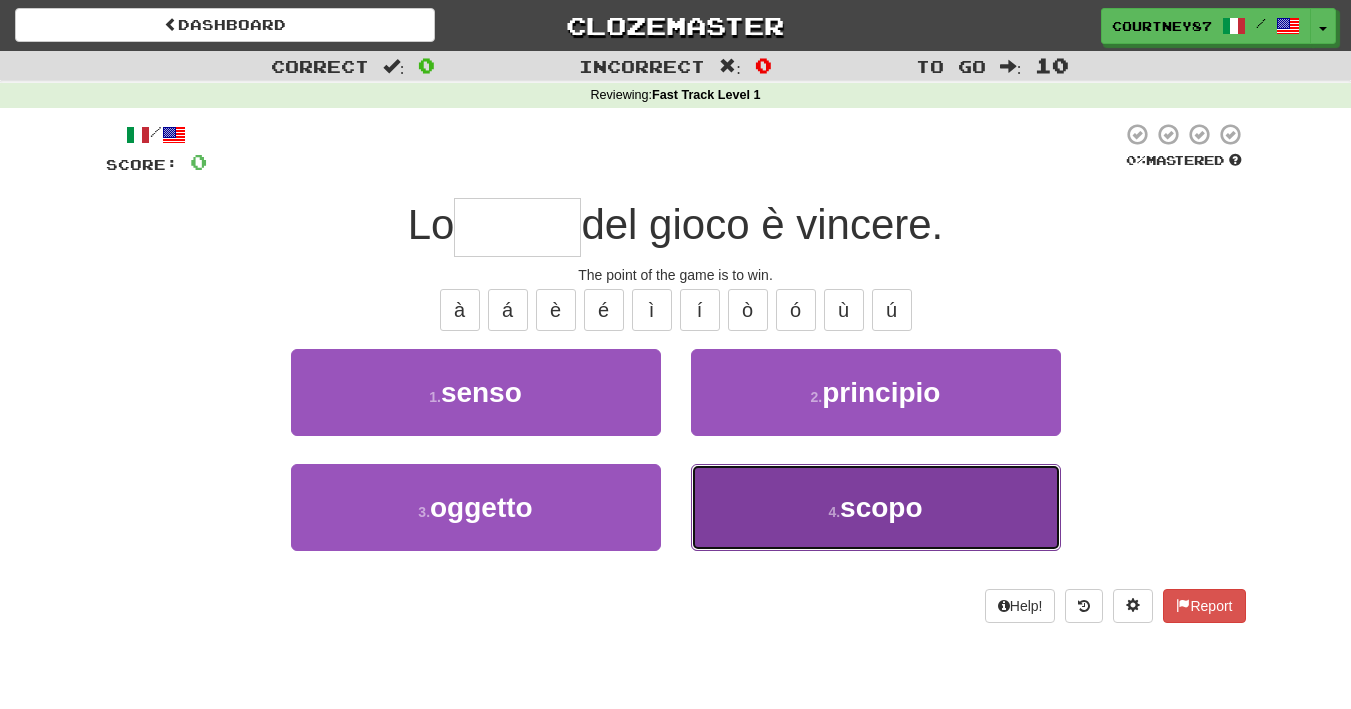click on "4 .  scopo" at bounding box center [876, 507] 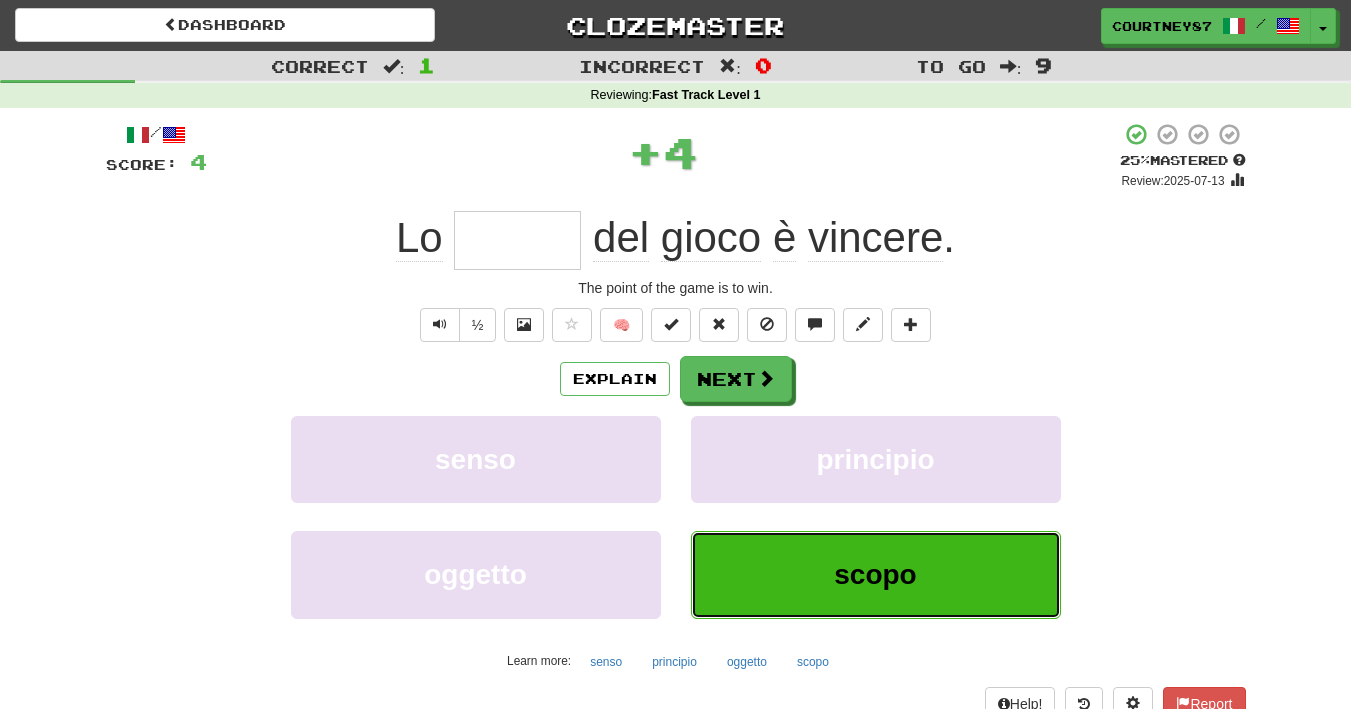 type on "*****" 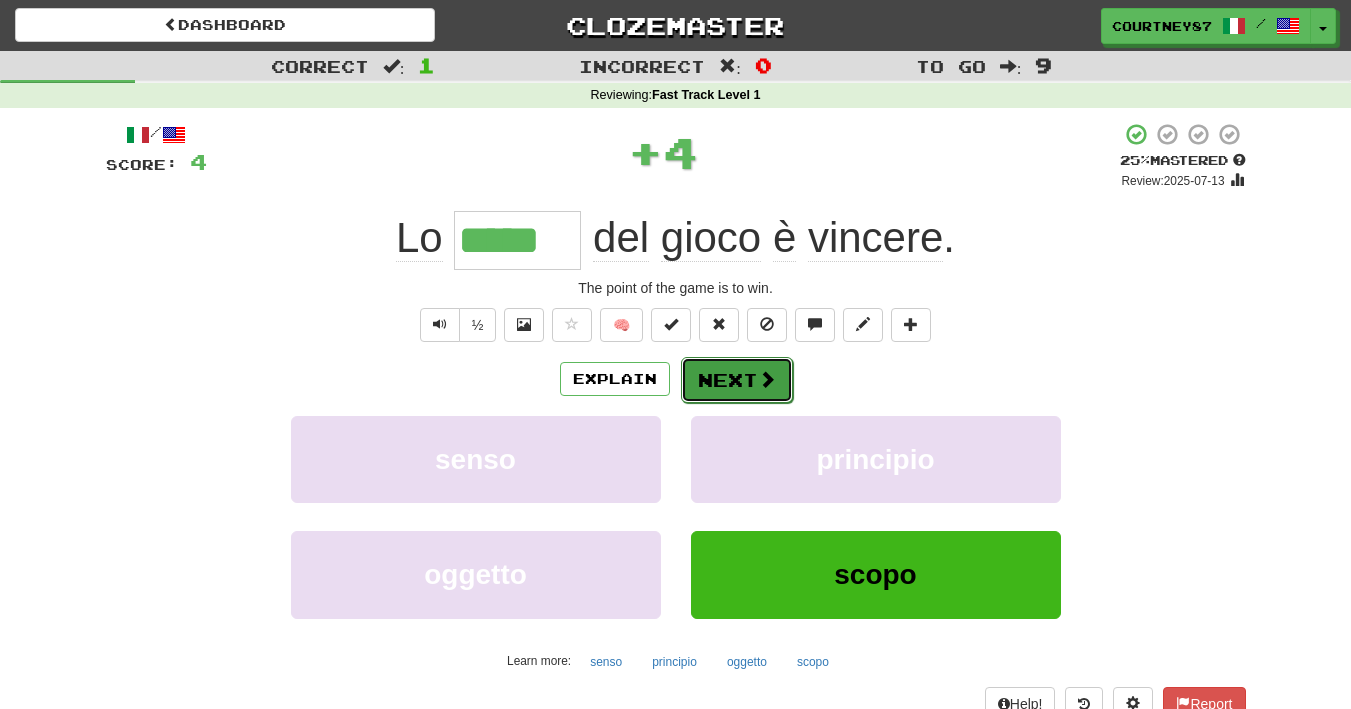 click on "Next" at bounding box center [737, 380] 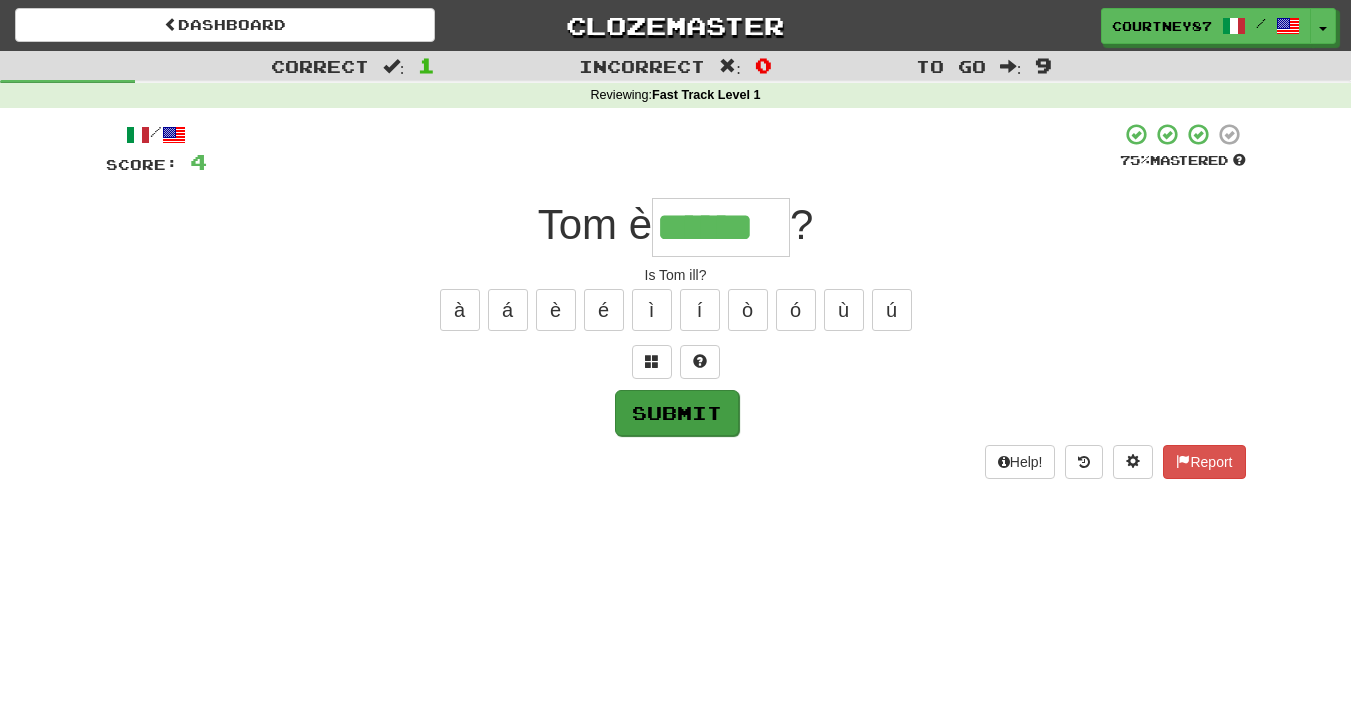 type on "******" 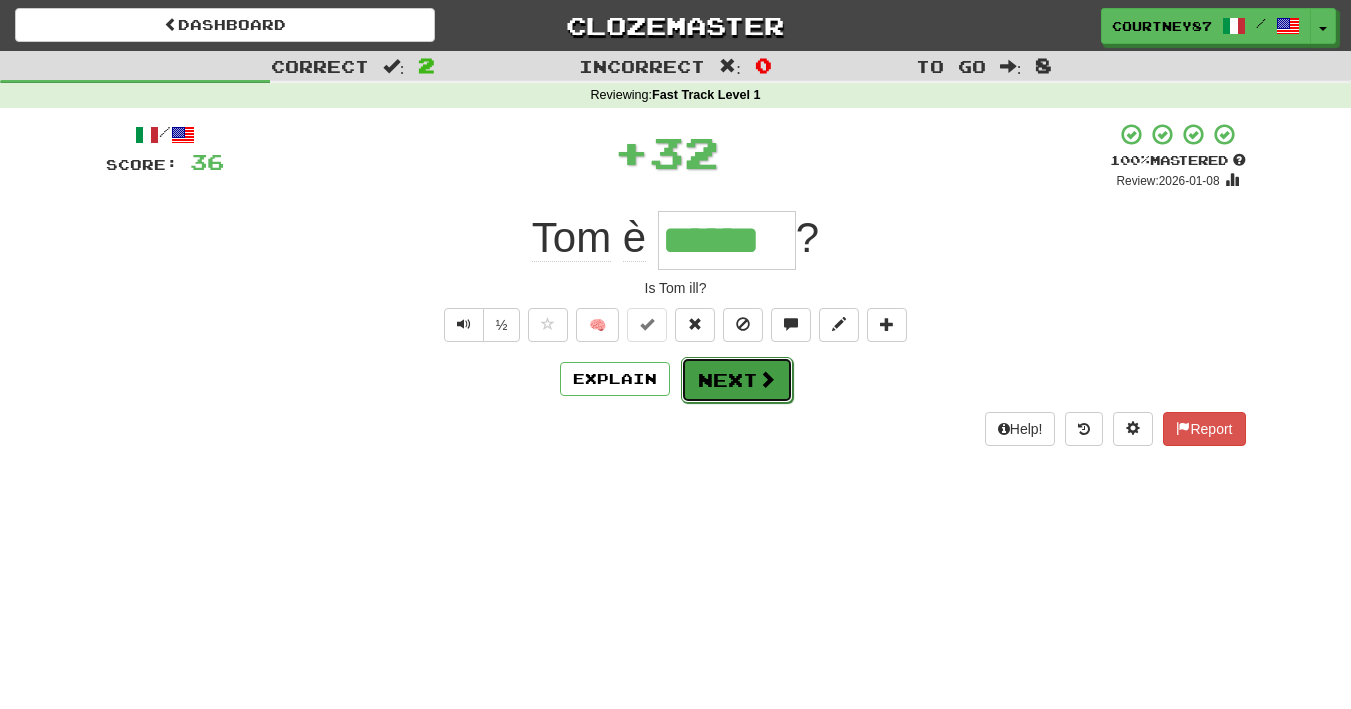 click on "Next" at bounding box center [737, 380] 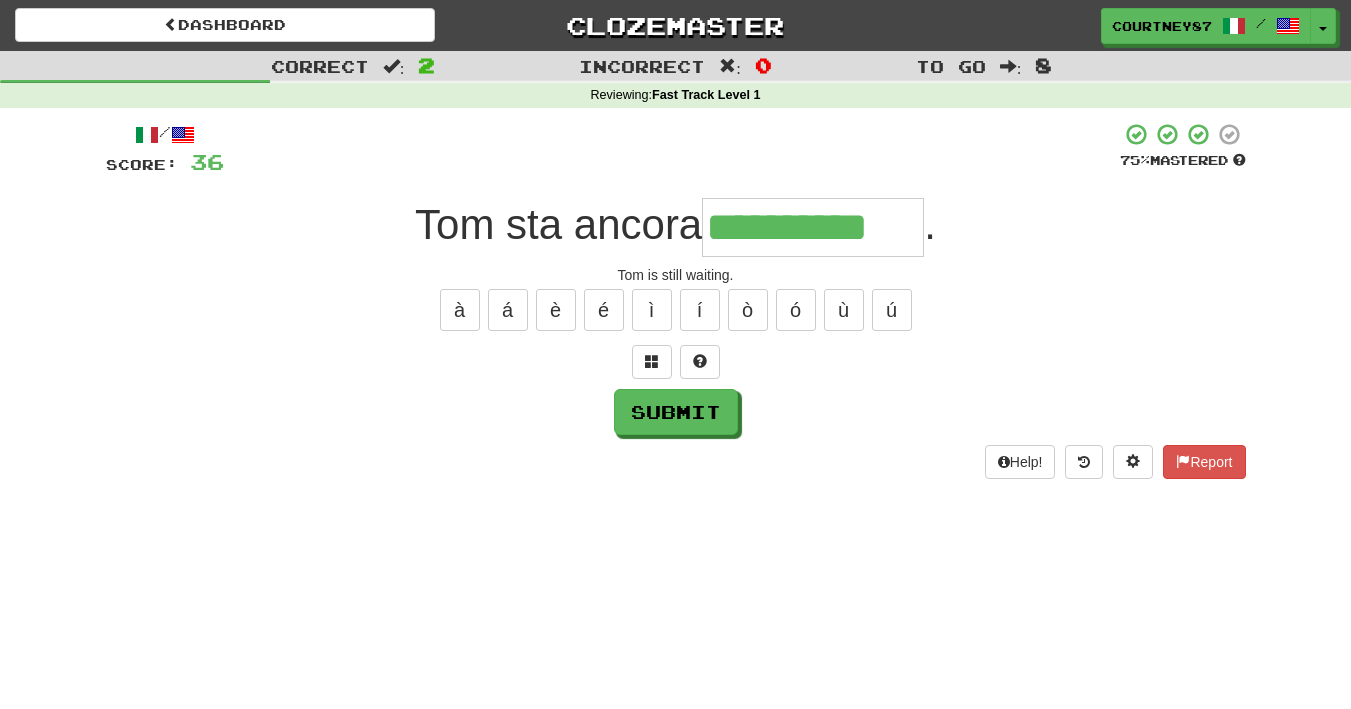 type on "**********" 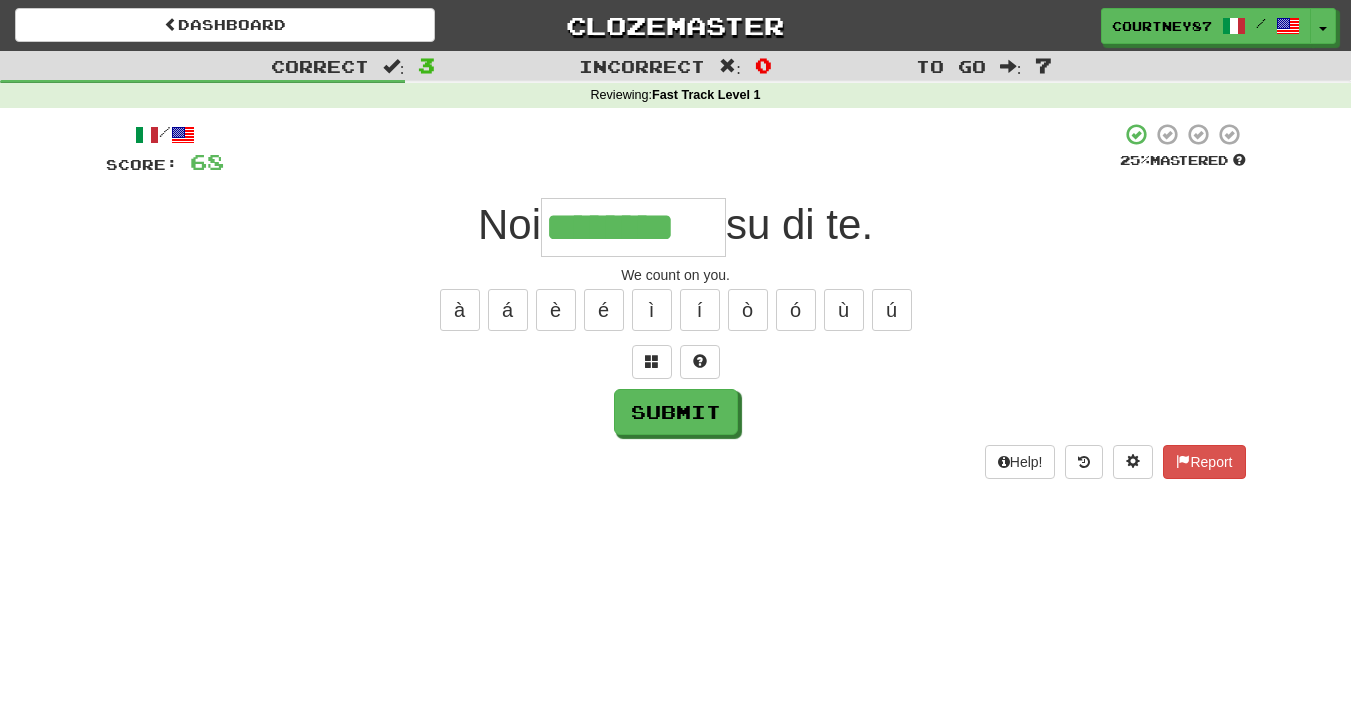 type on "********" 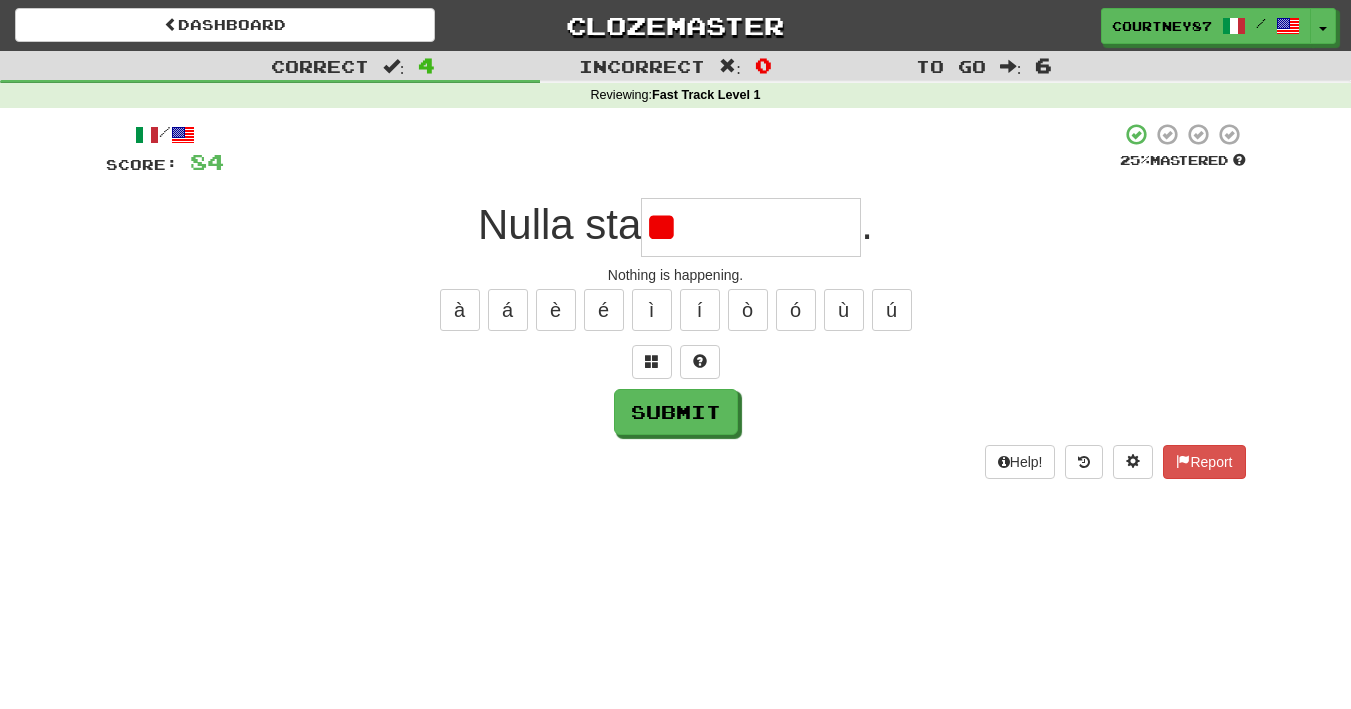 type on "*" 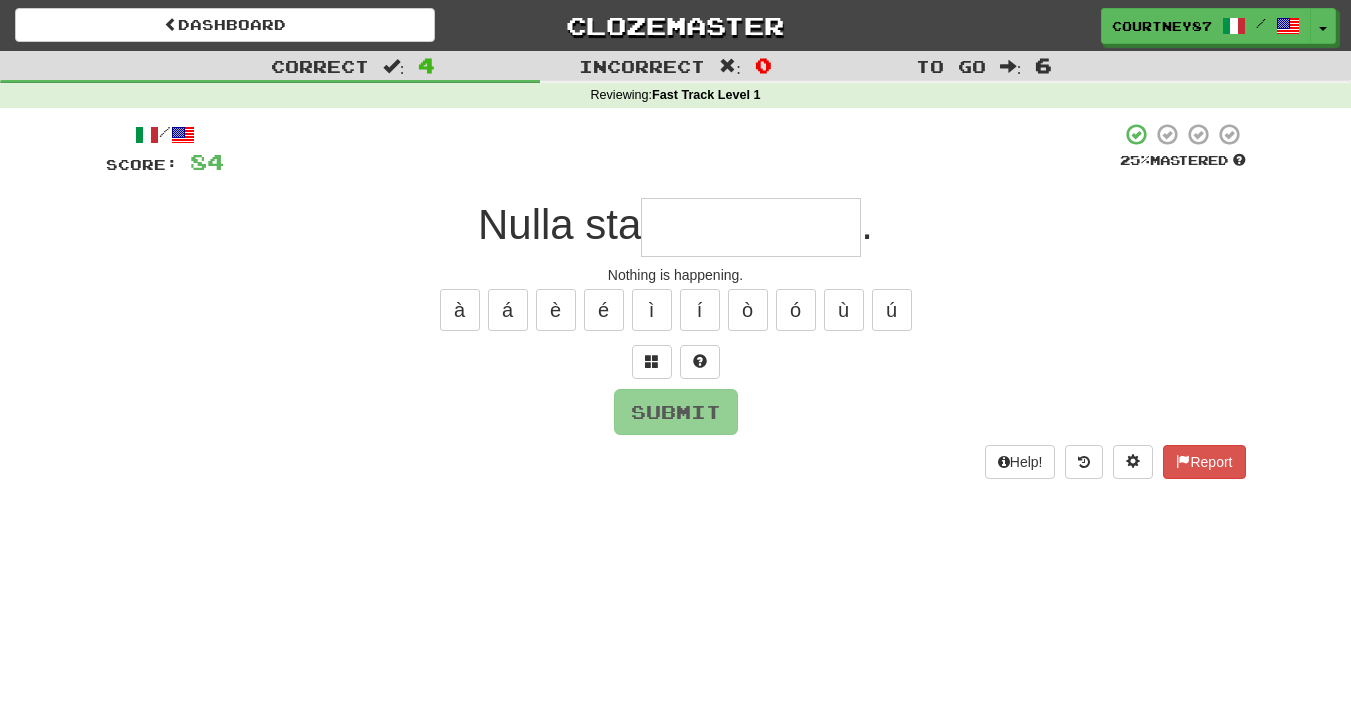type on "*" 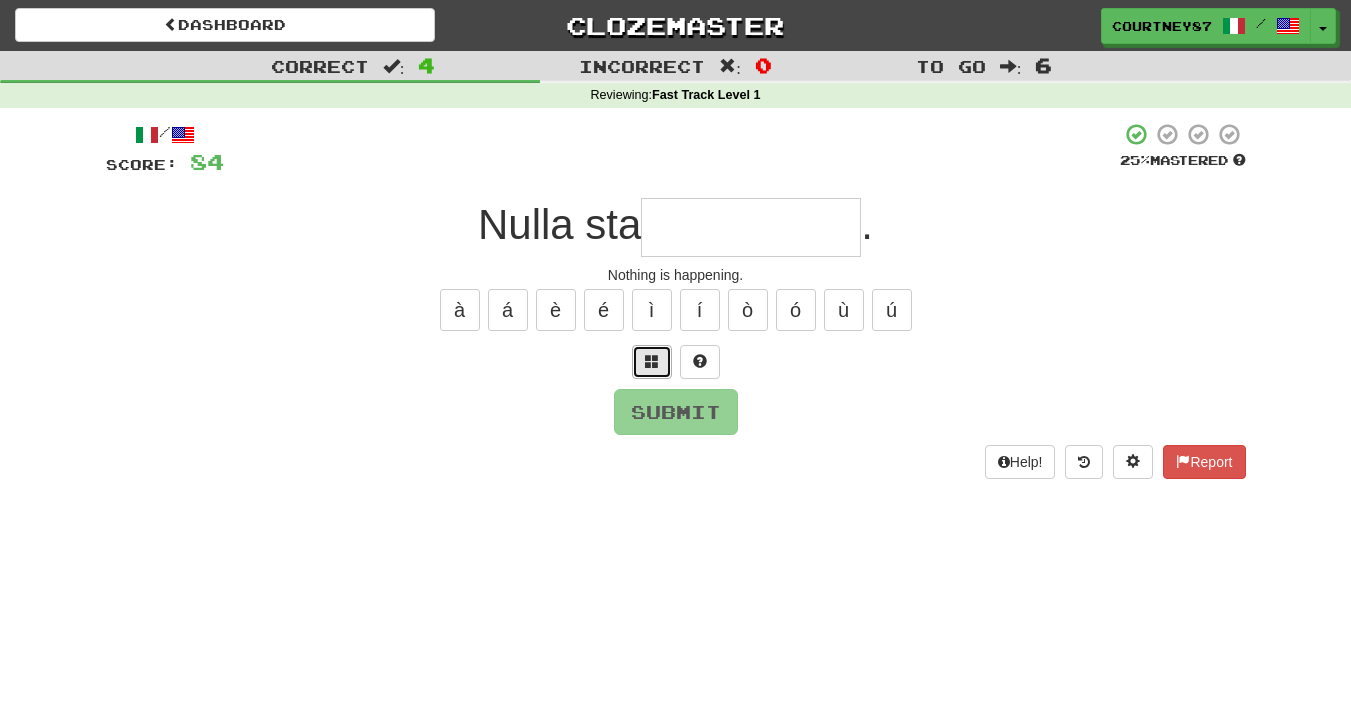 click at bounding box center (652, 361) 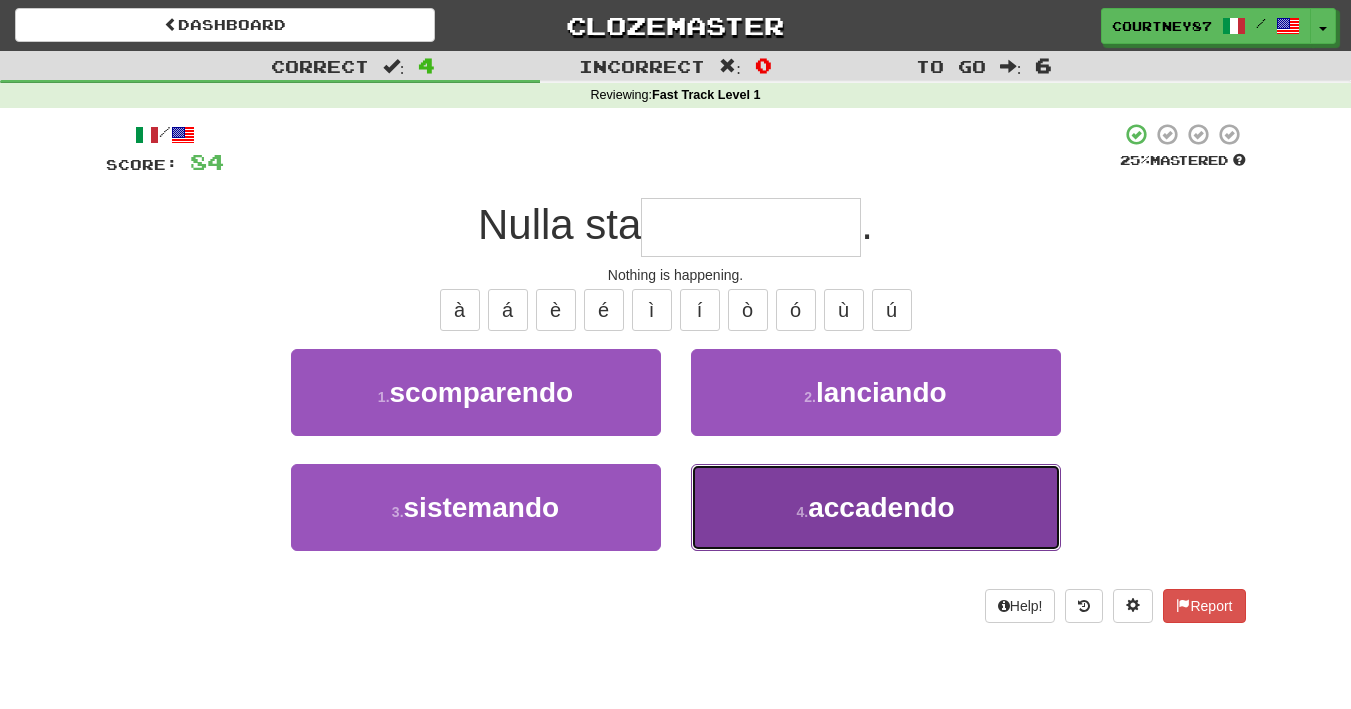 click on "4 .  accadendo" at bounding box center (876, 507) 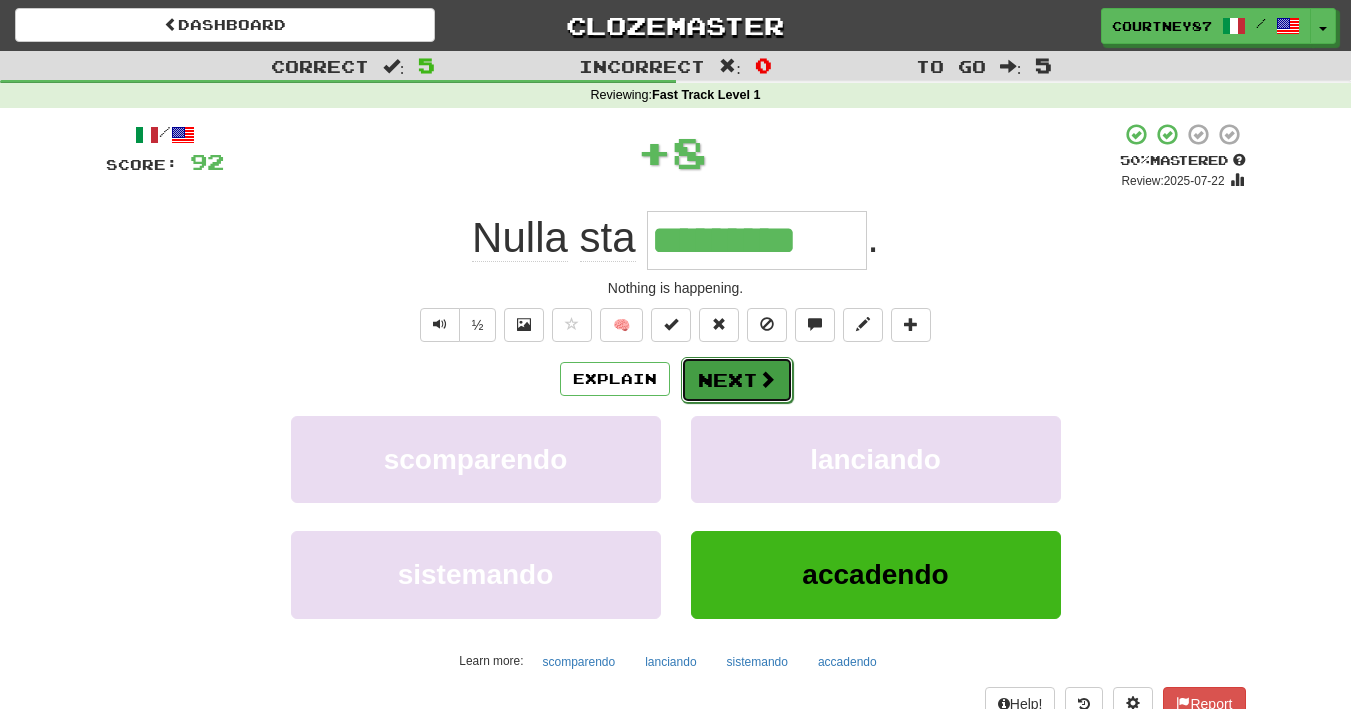 click on "Next" at bounding box center (737, 380) 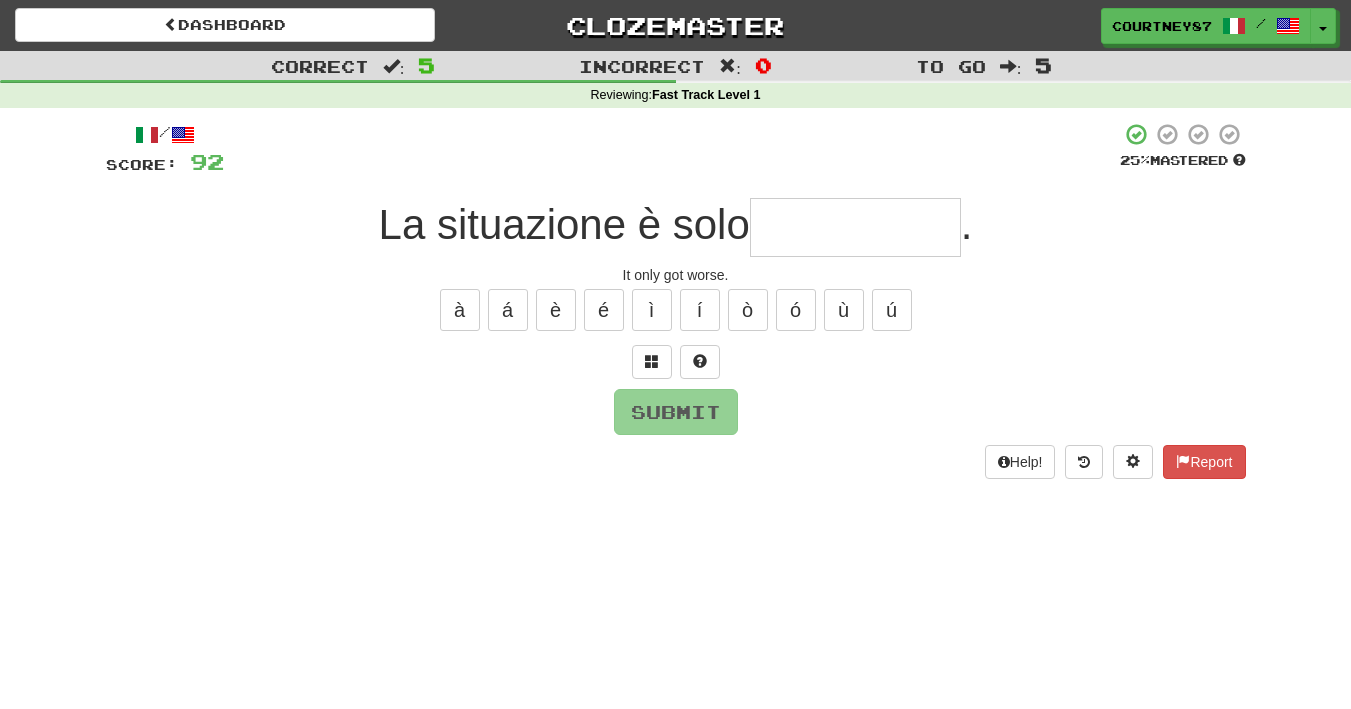 type on "*" 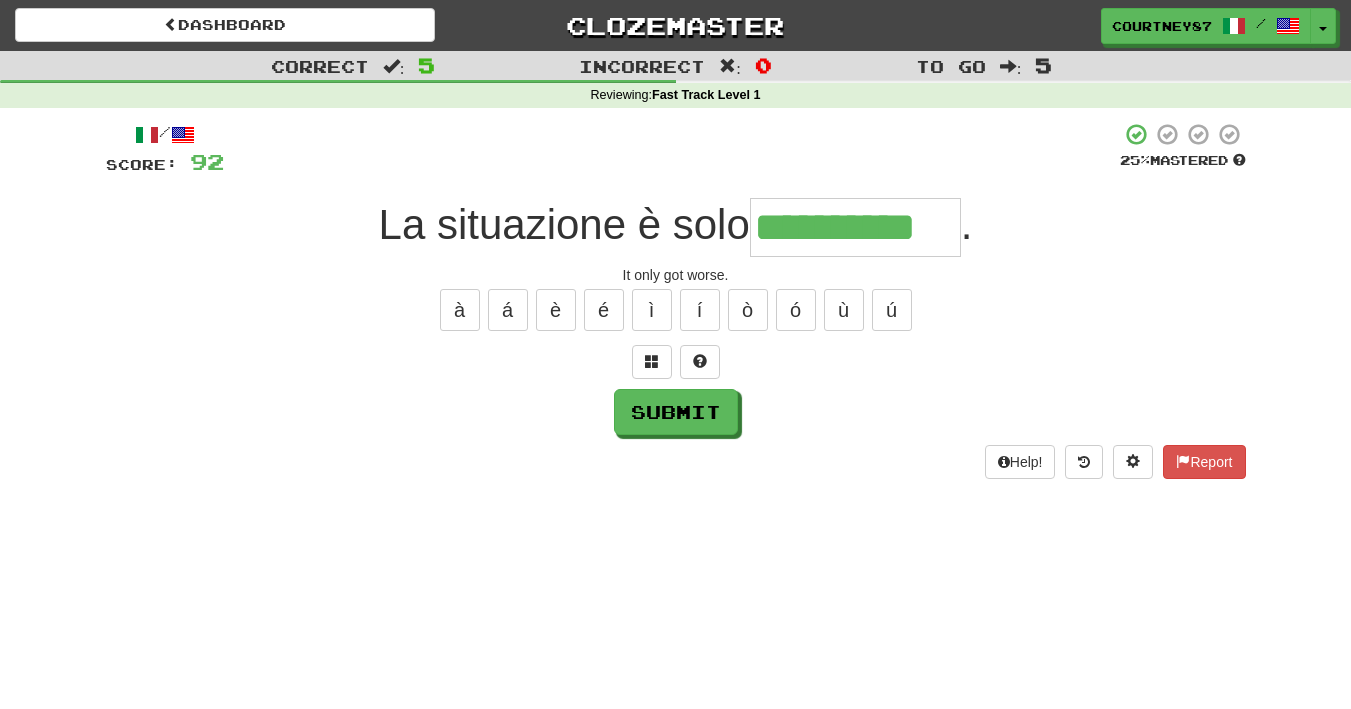 type on "**********" 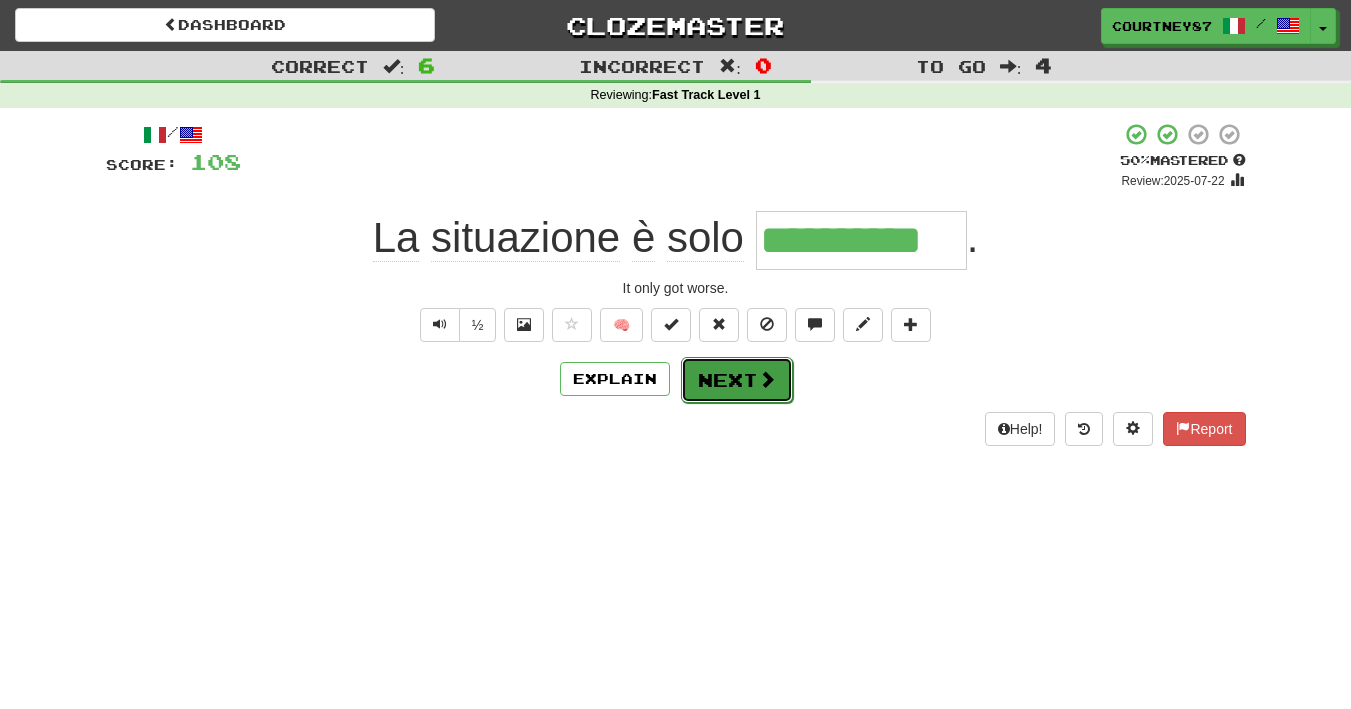 click at bounding box center [767, 379] 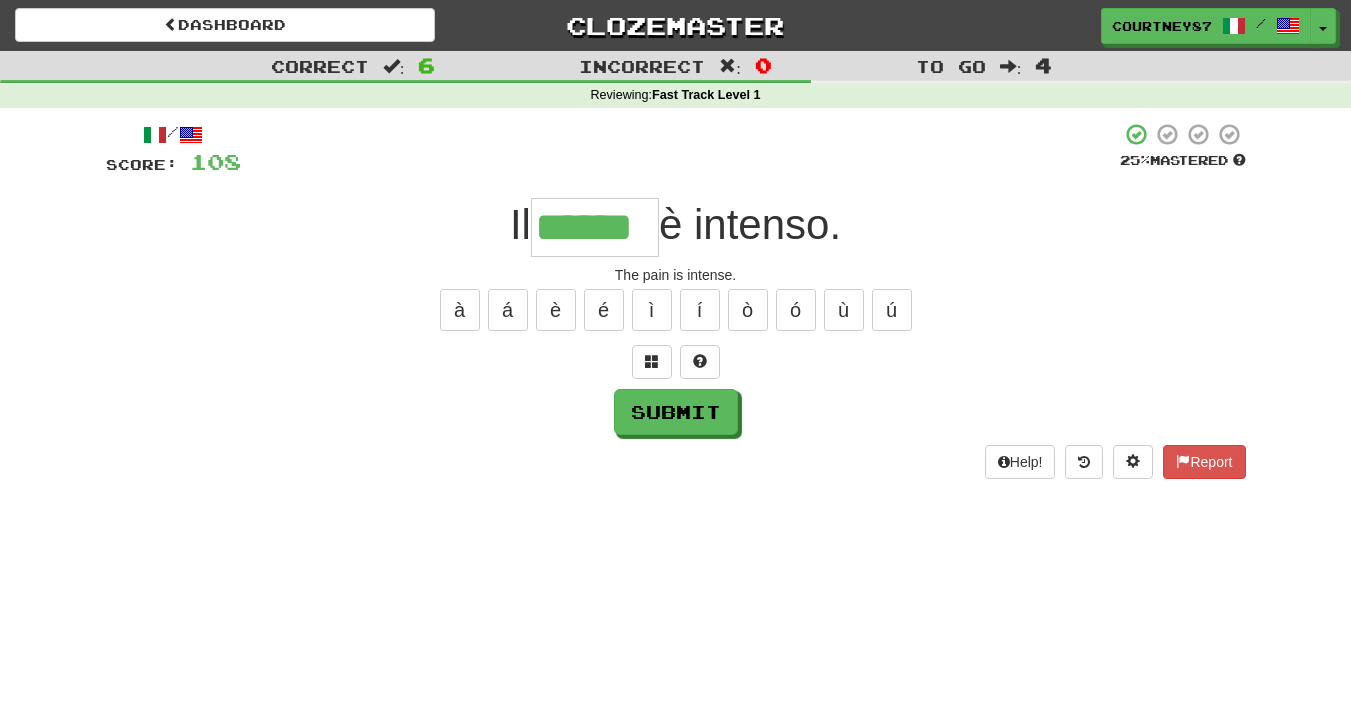 type on "******" 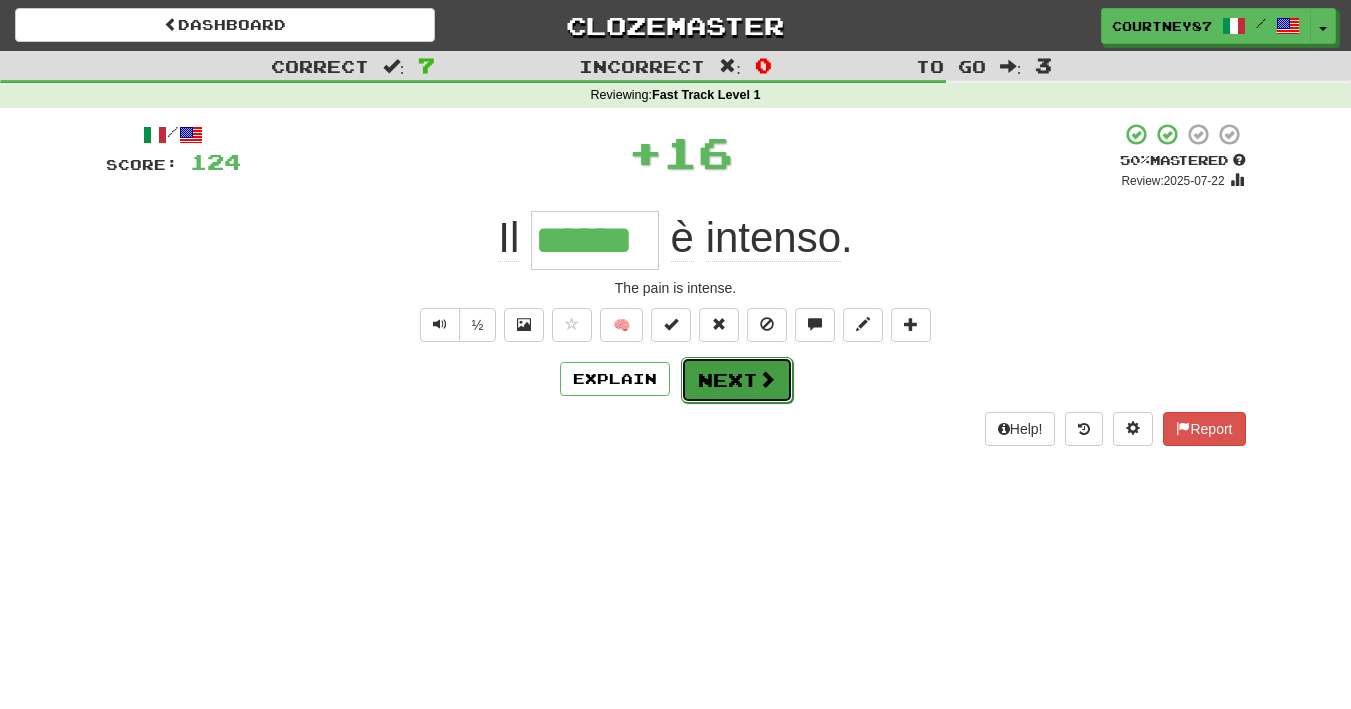 click on "Next" at bounding box center (737, 380) 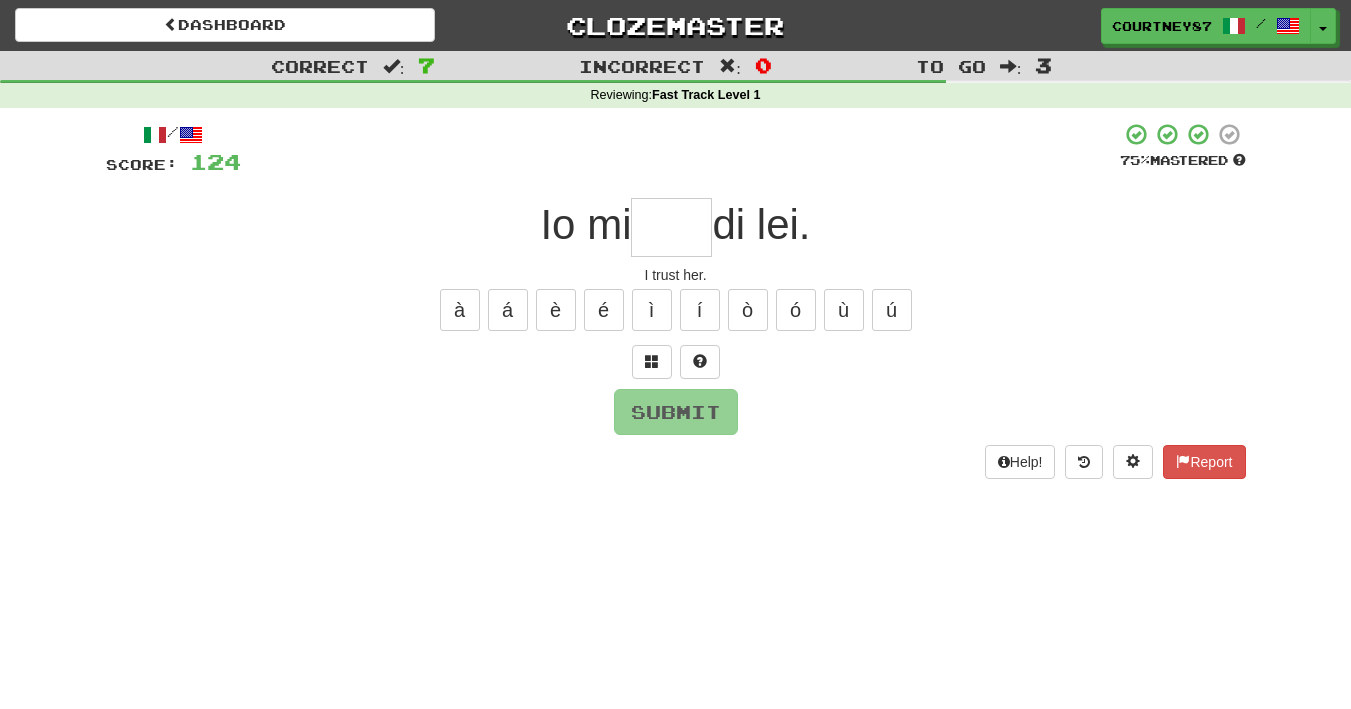 type on "*" 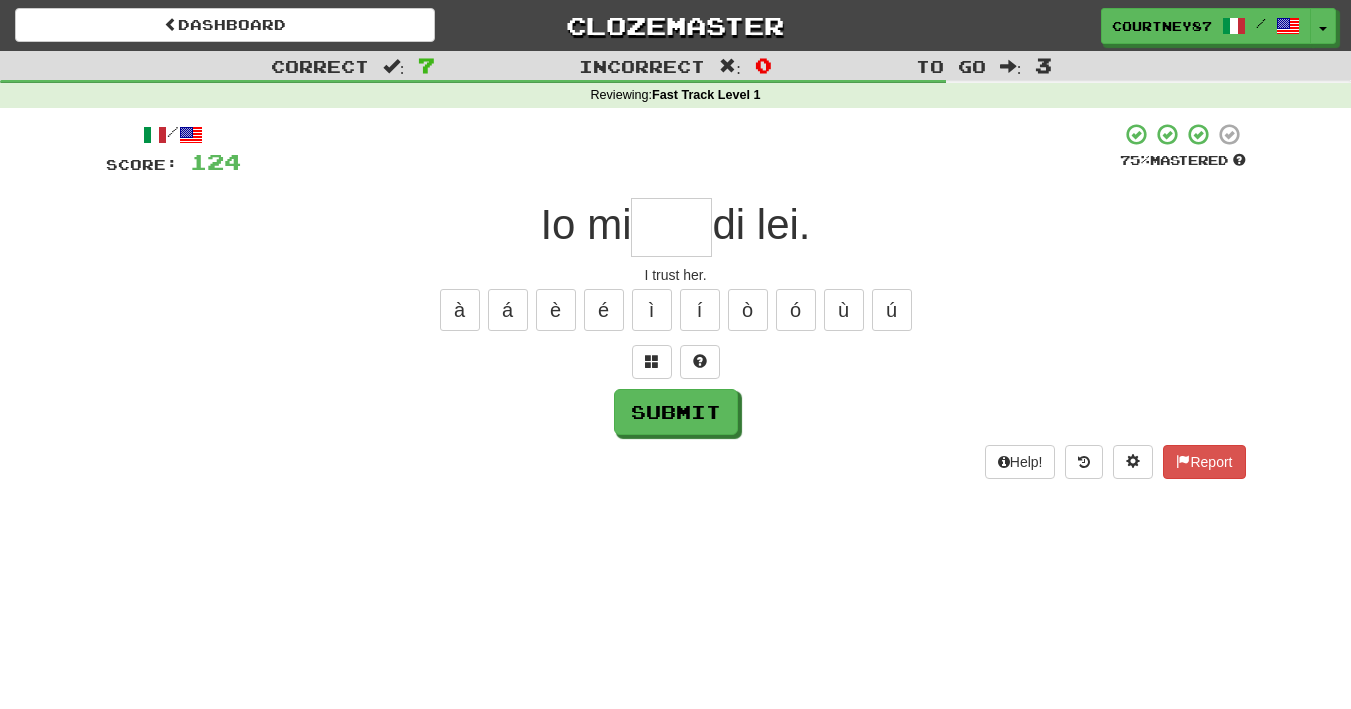type on "*" 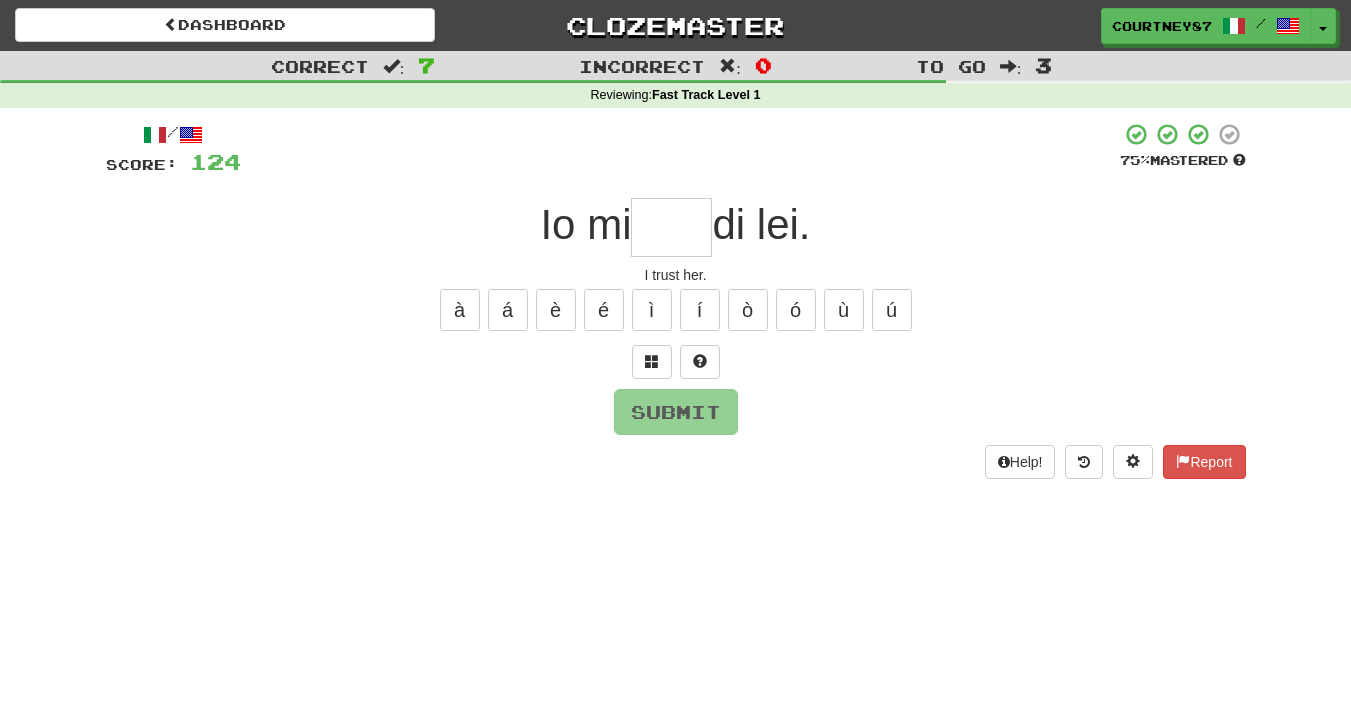 type on "*" 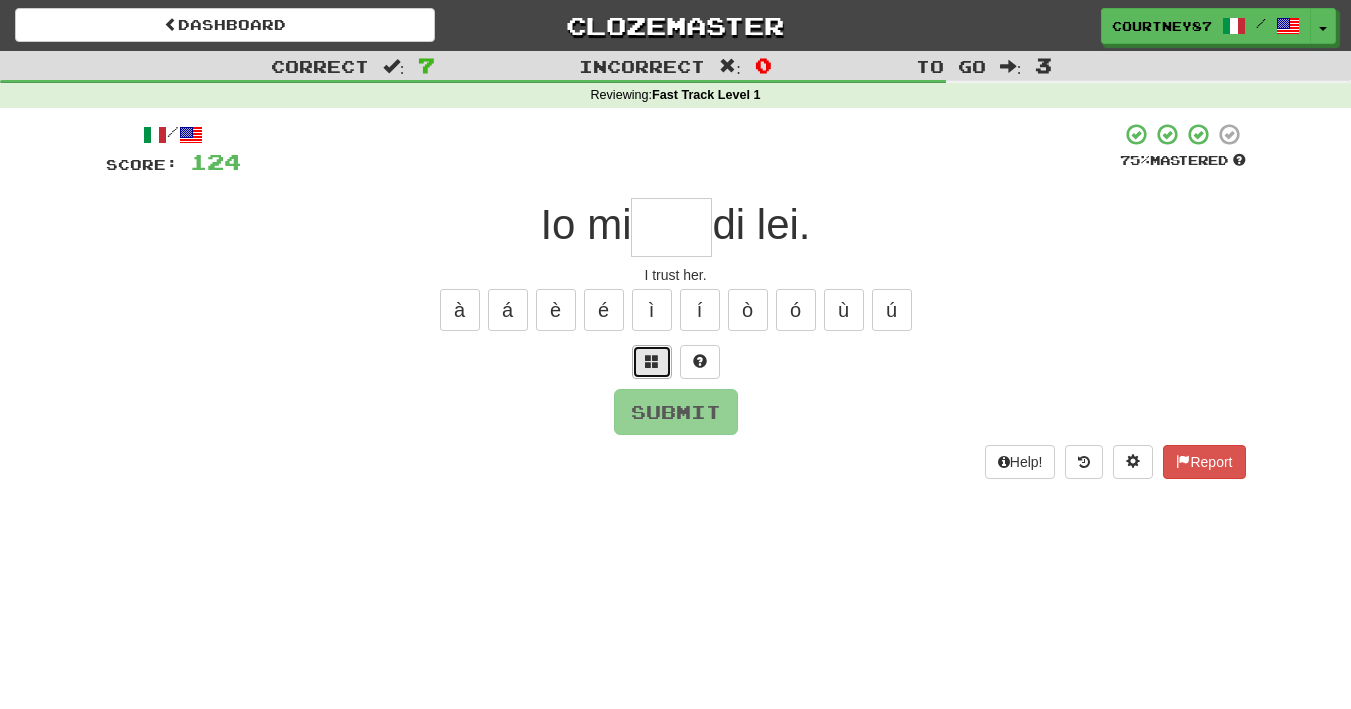 click at bounding box center (652, 362) 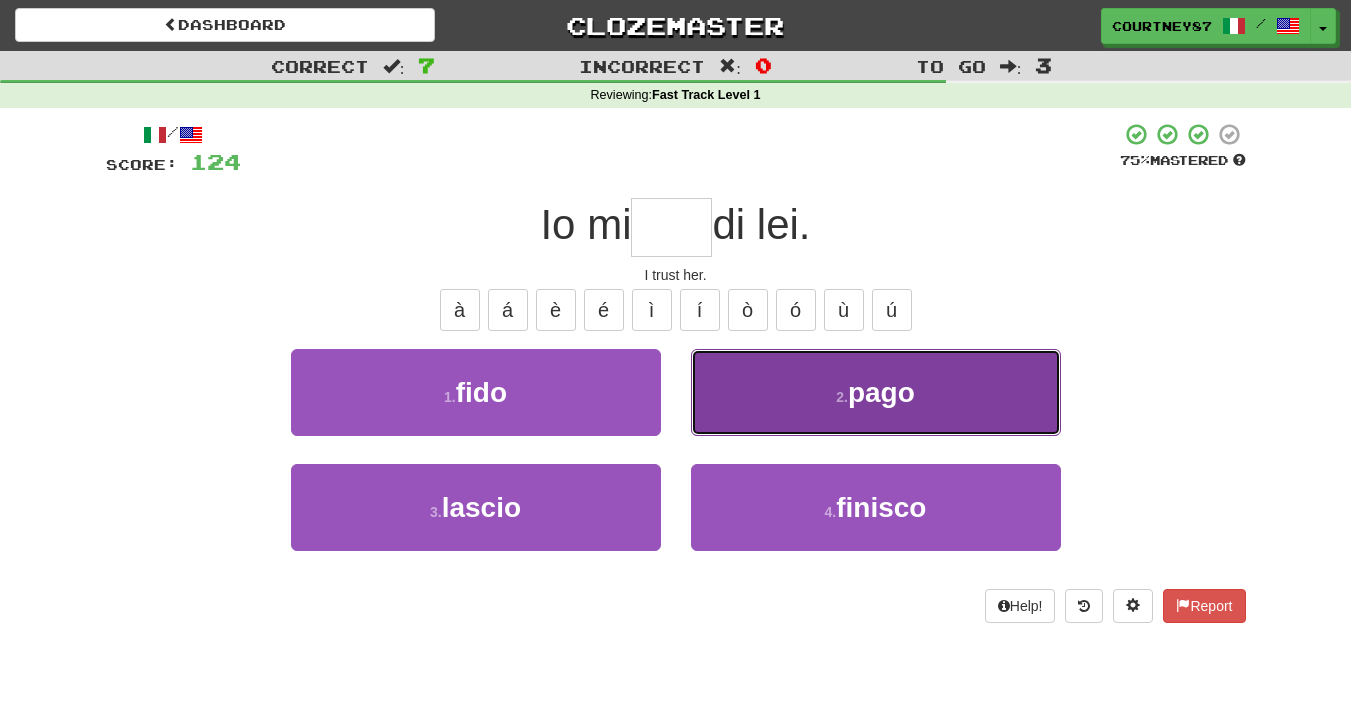 click on "2 .  pago" at bounding box center (876, 392) 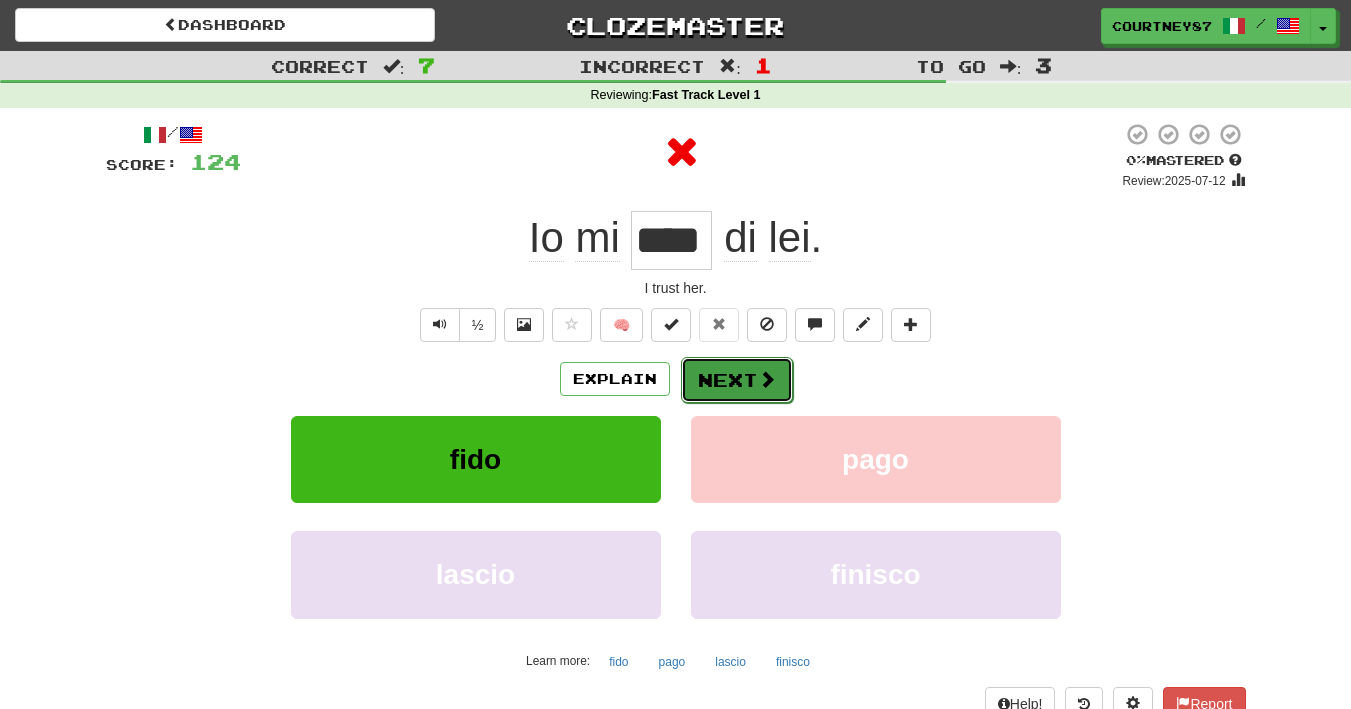 click at bounding box center [767, 379] 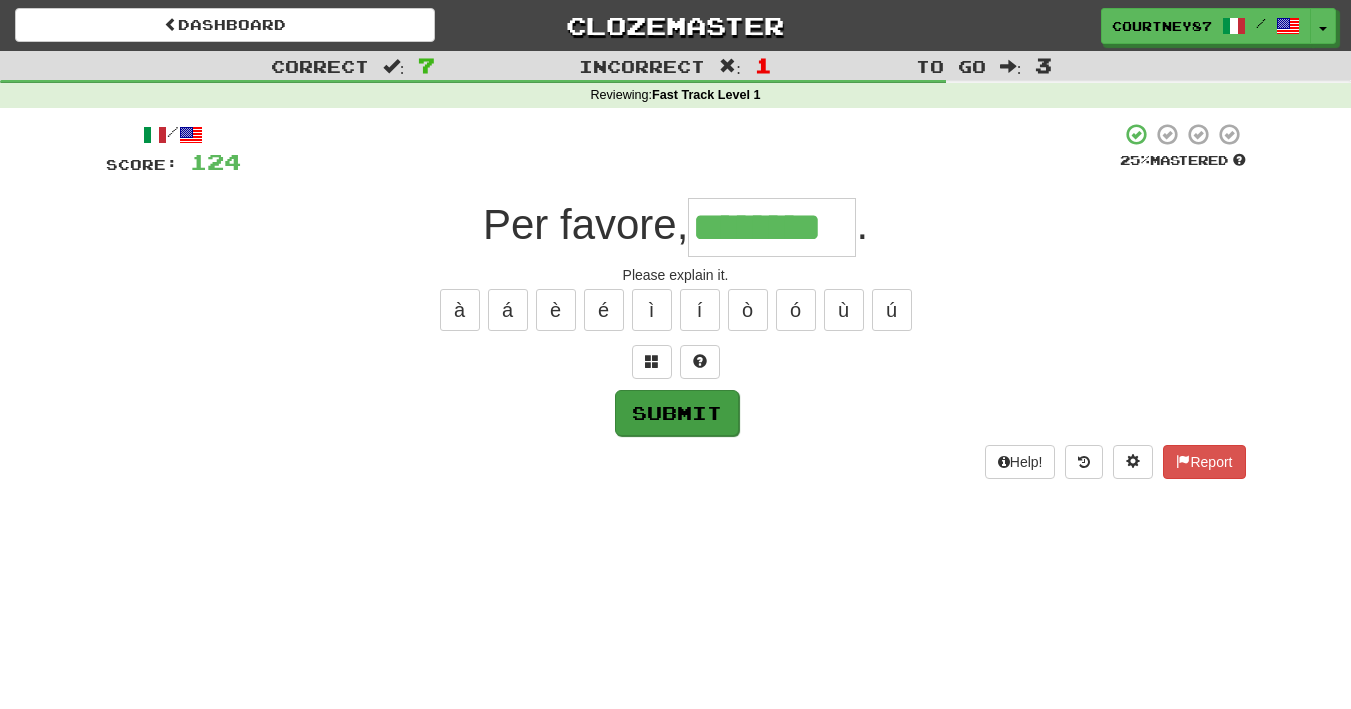 type on "********" 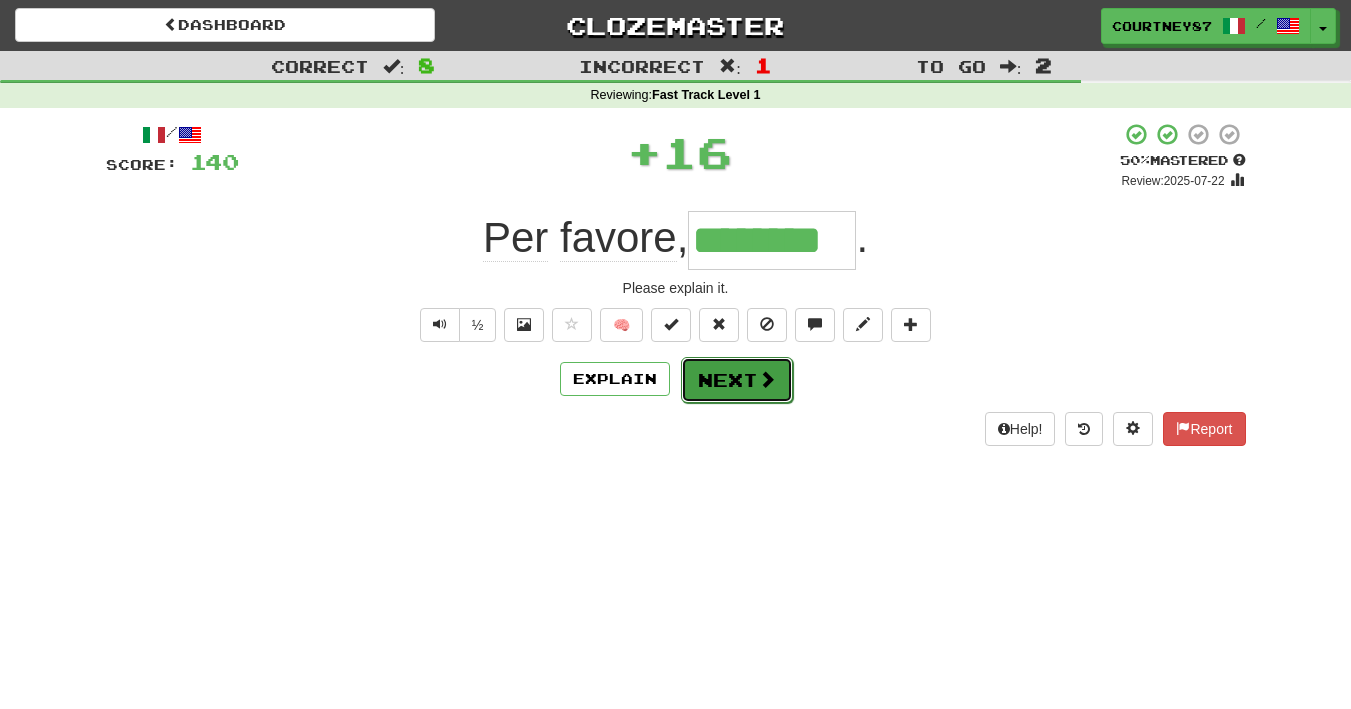 click on "Next" at bounding box center [737, 380] 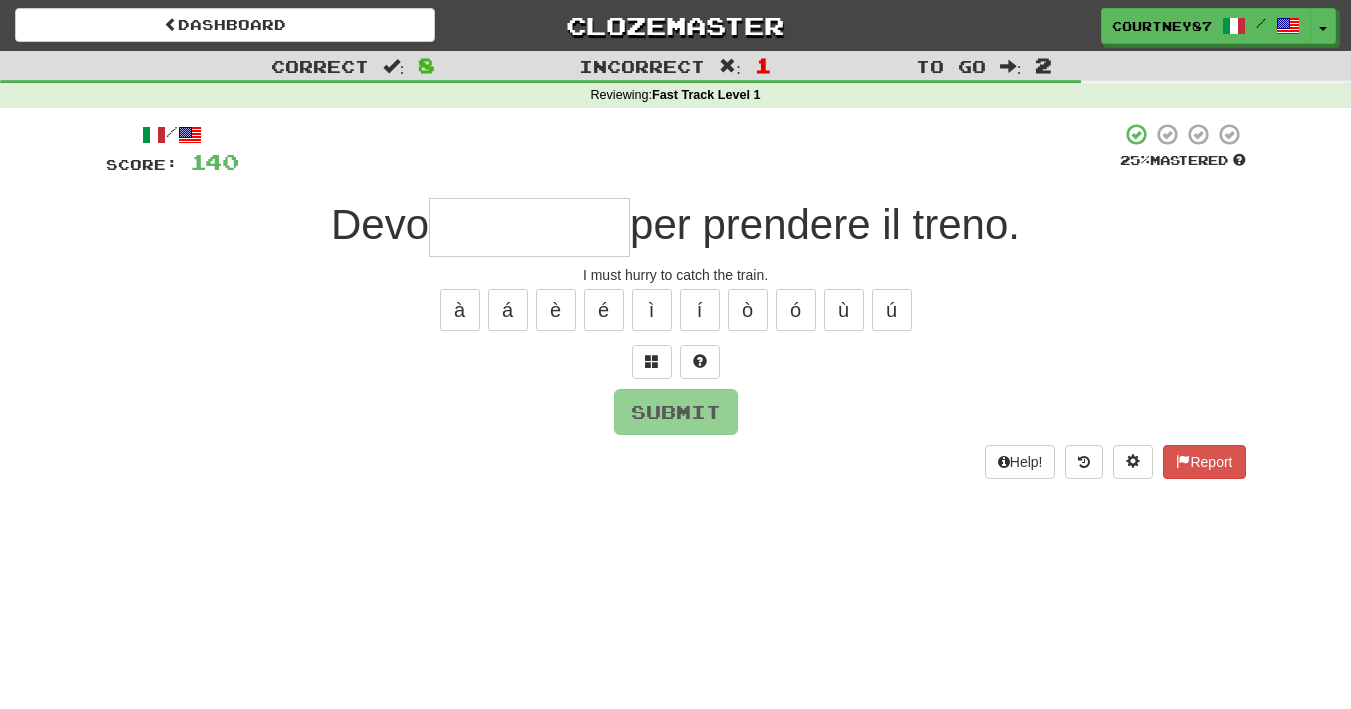 type on "*" 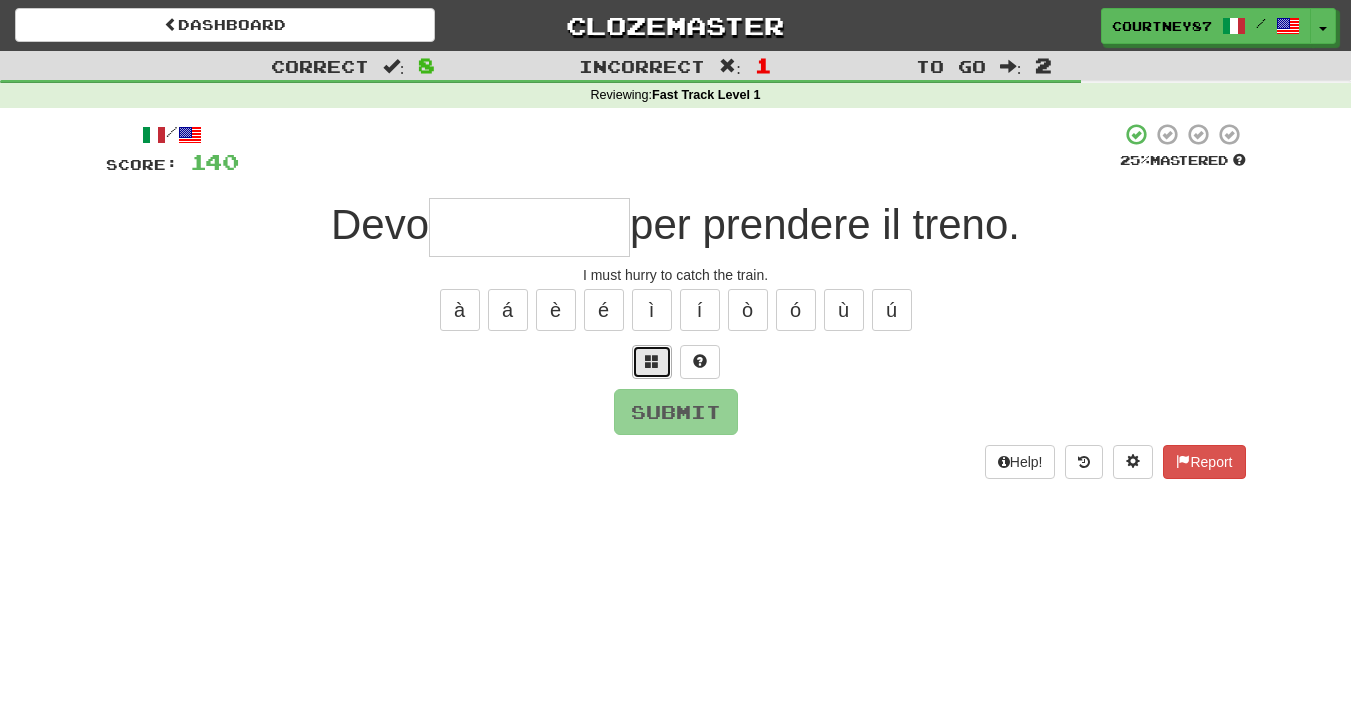click at bounding box center [652, 362] 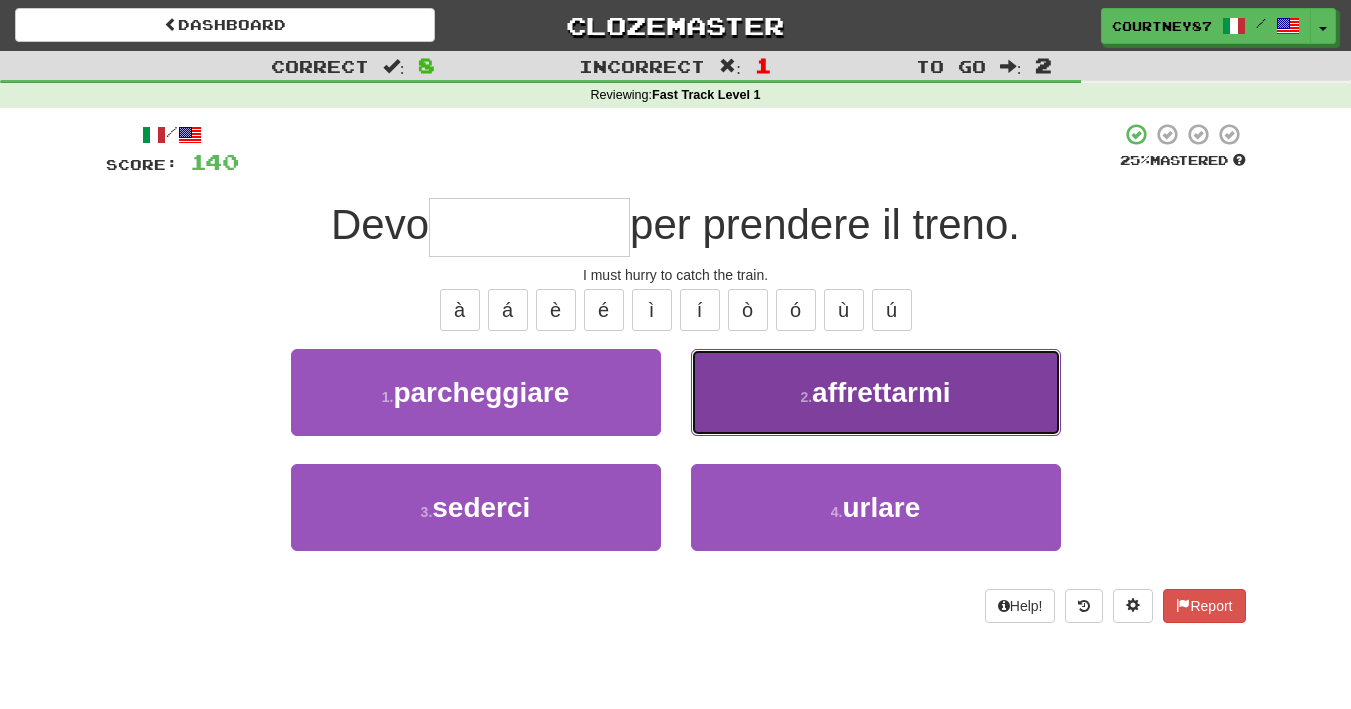 click on "2 .  affrettarmi" at bounding box center [876, 392] 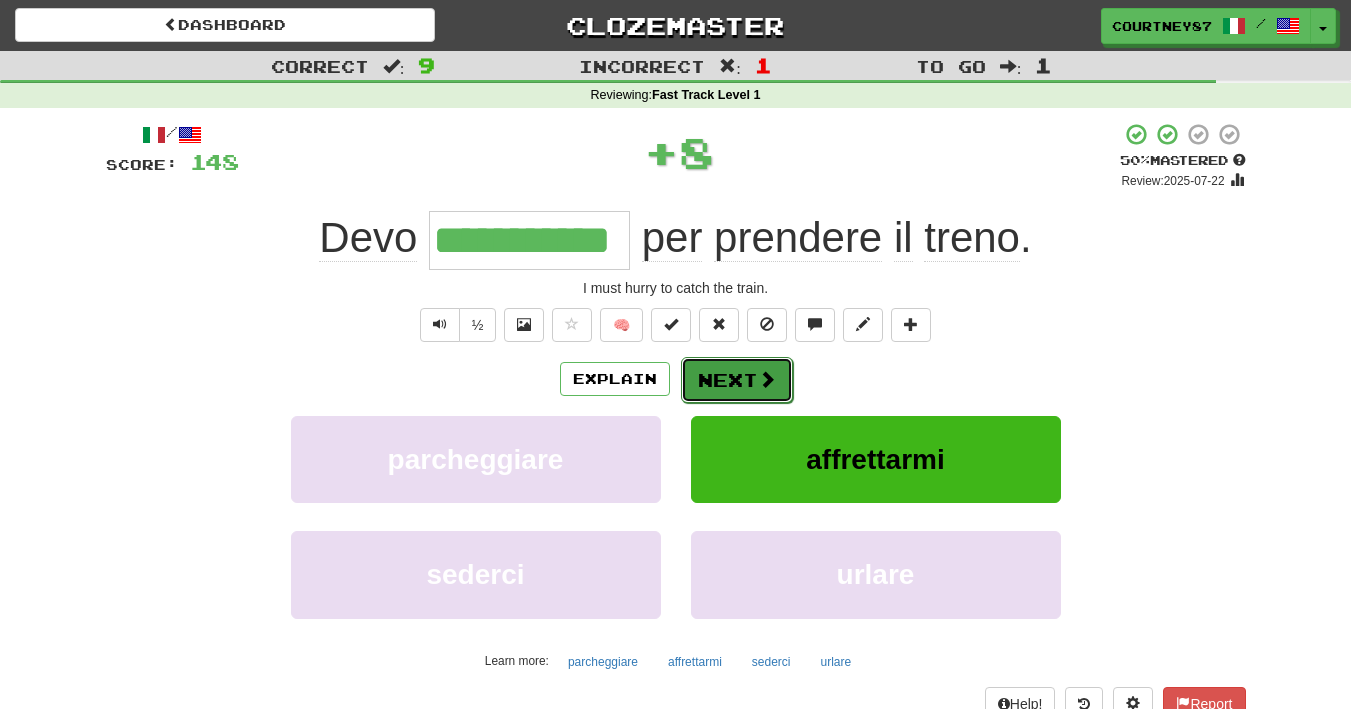 click on "Next" at bounding box center [737, 380] 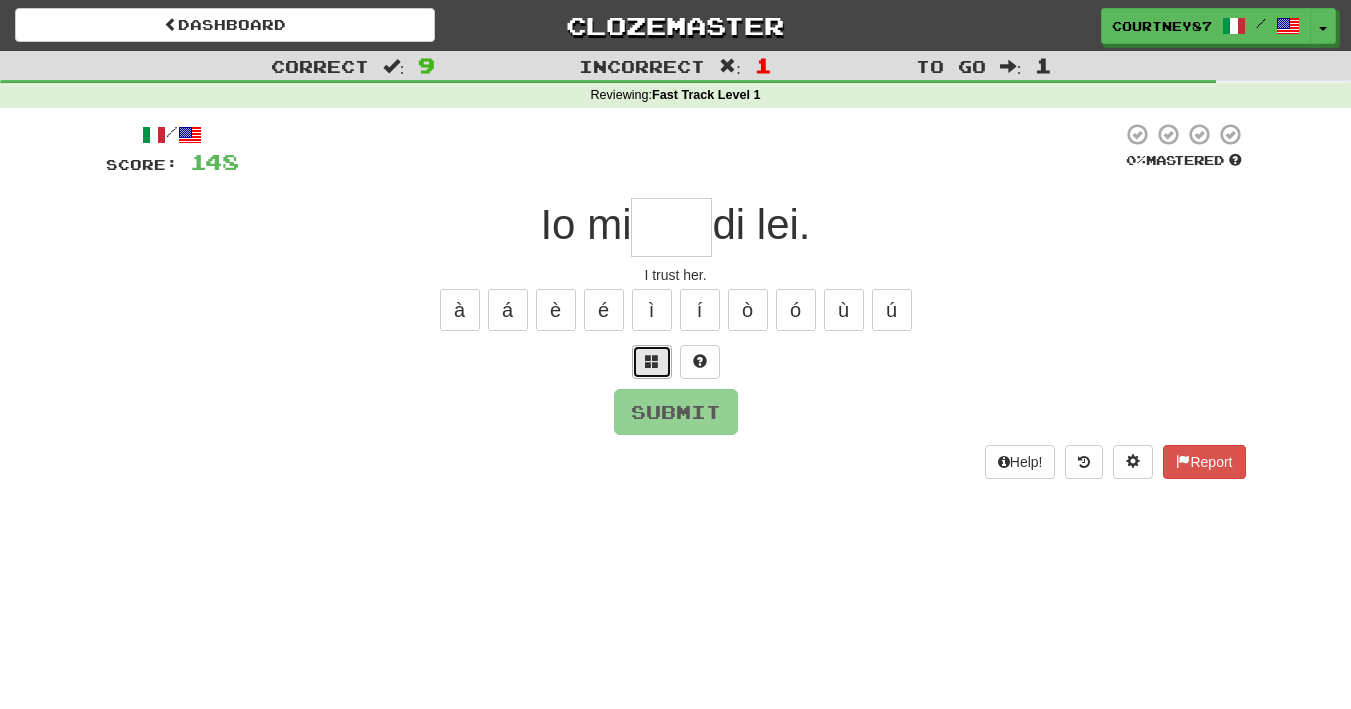 click at bounding box center (652, 361) 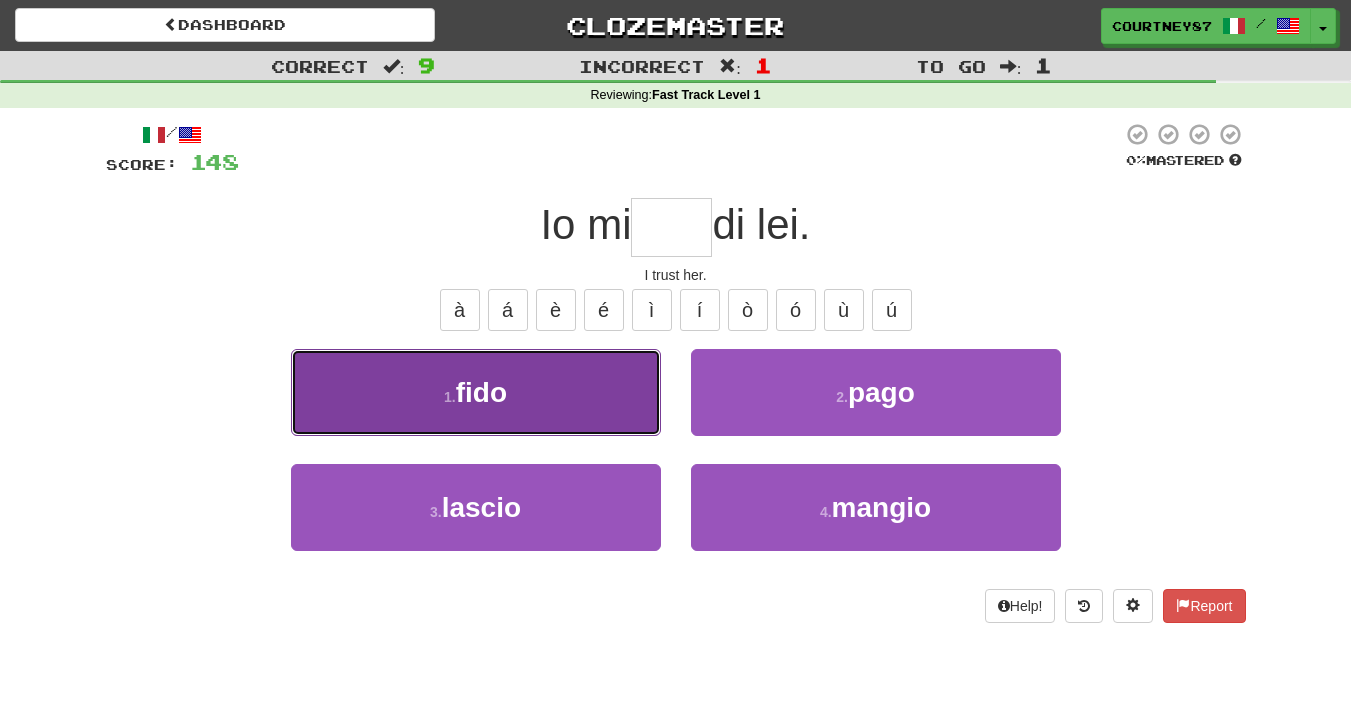 click on "1 .  fido" at bounding box center [476, 392] 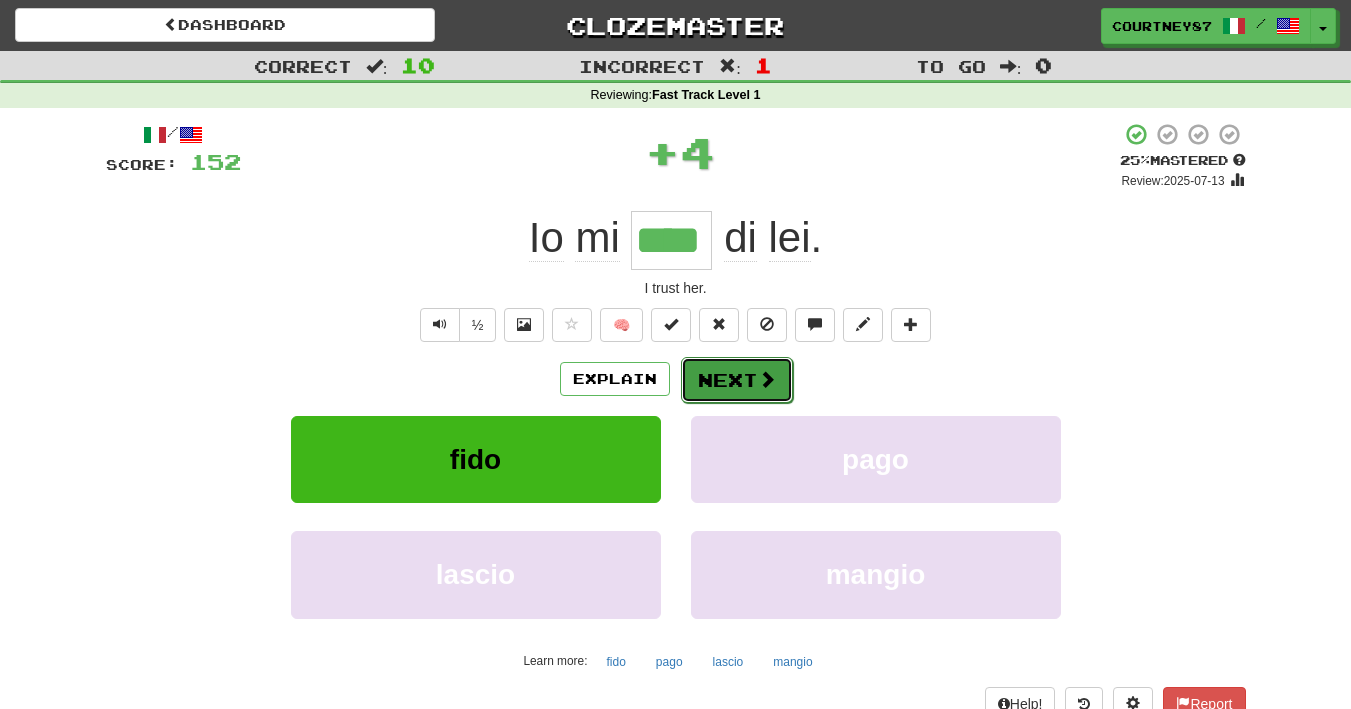 click on "Next" at bounding box center (737, 380) 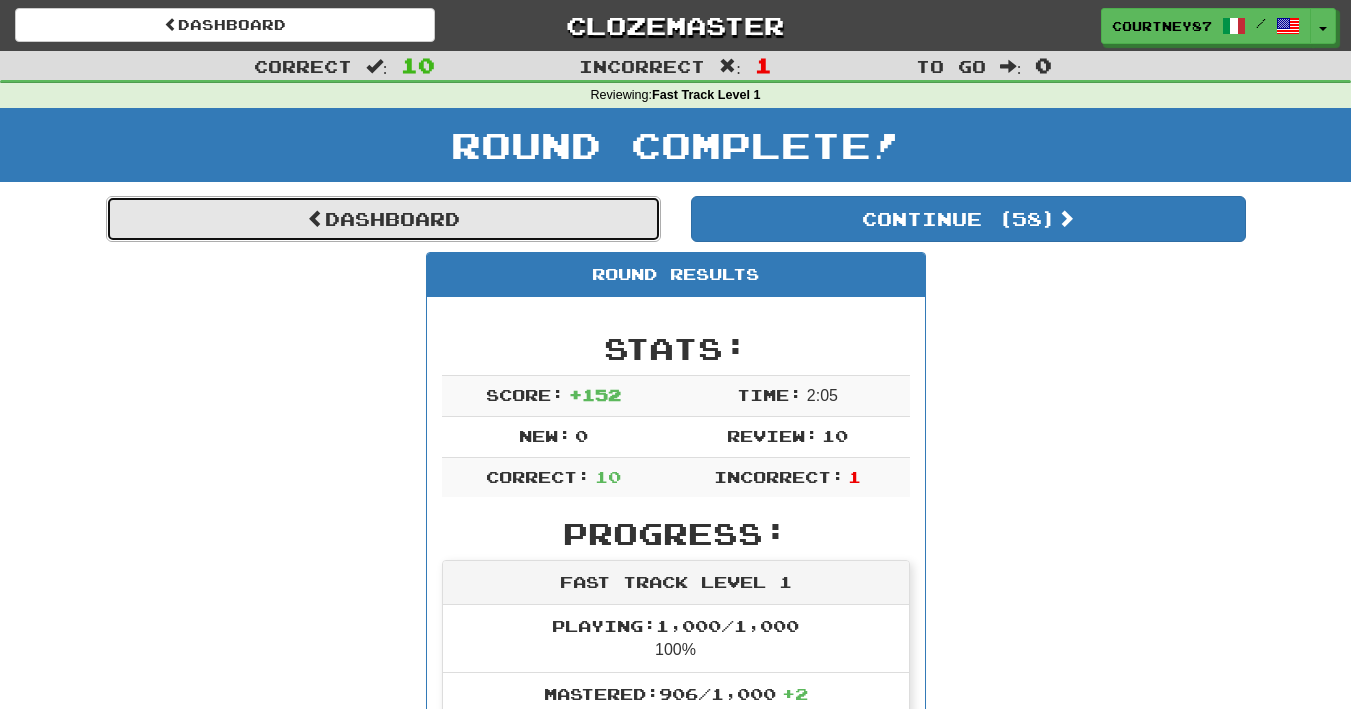 click on "Dashboard" at bounding box center [383, 219] 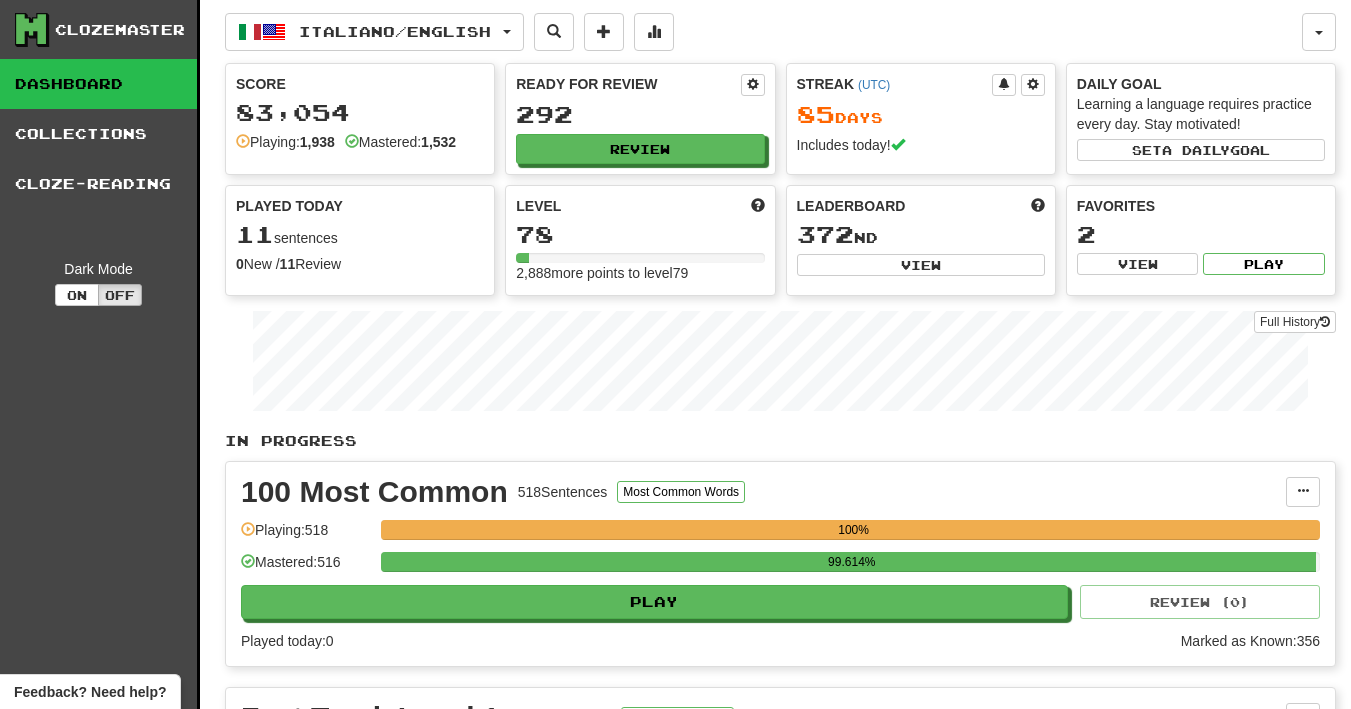scroll, scrollTop: 0, scrollLeft: 0, axis: both 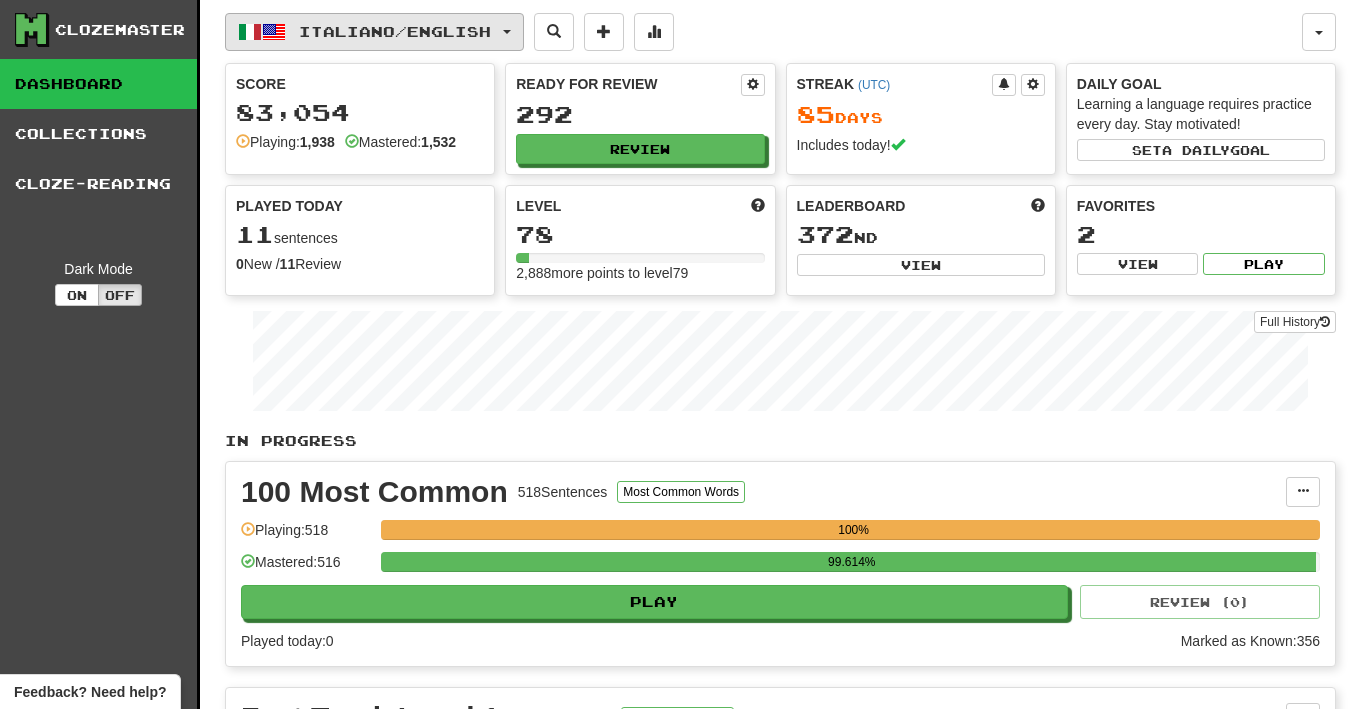 click on "Italiano  /  English" at bounding box center [374, 32] 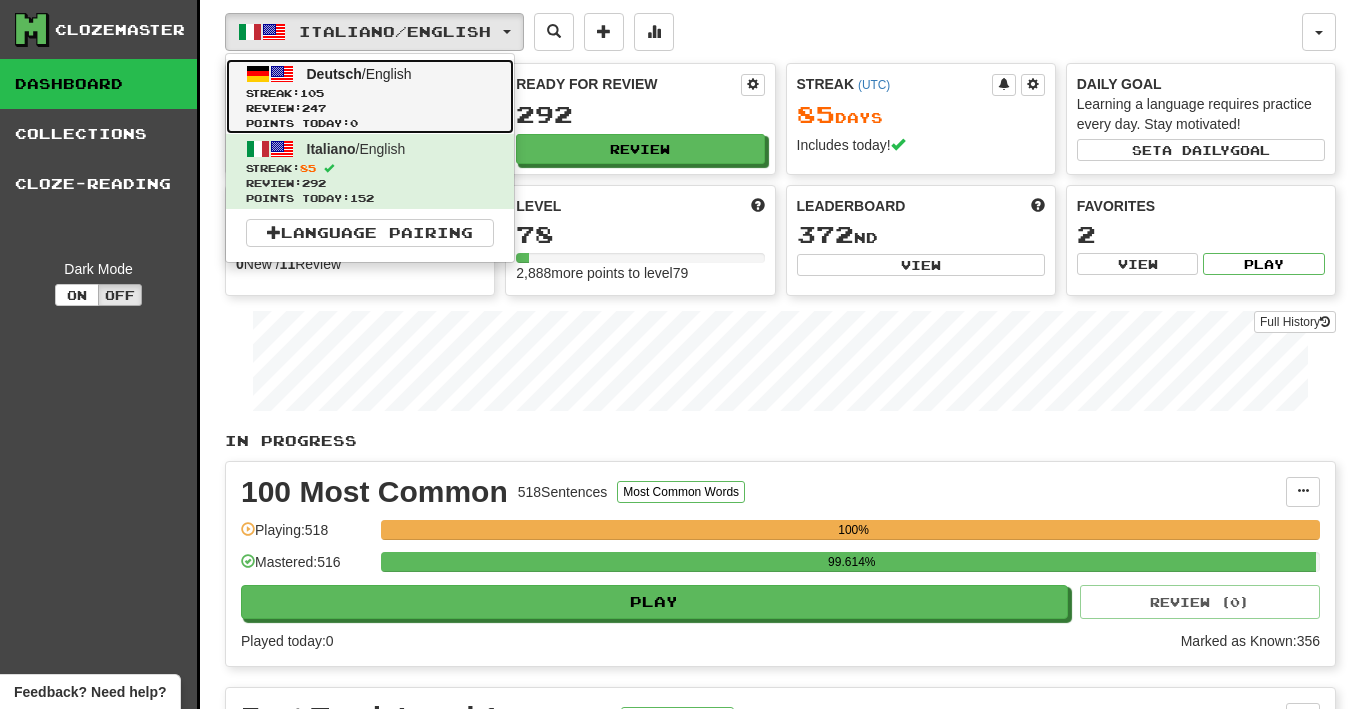 click on "Deutsch  /  English Streak:  105   Review:  247 Points today:  0" at bounding box center [370, 96] 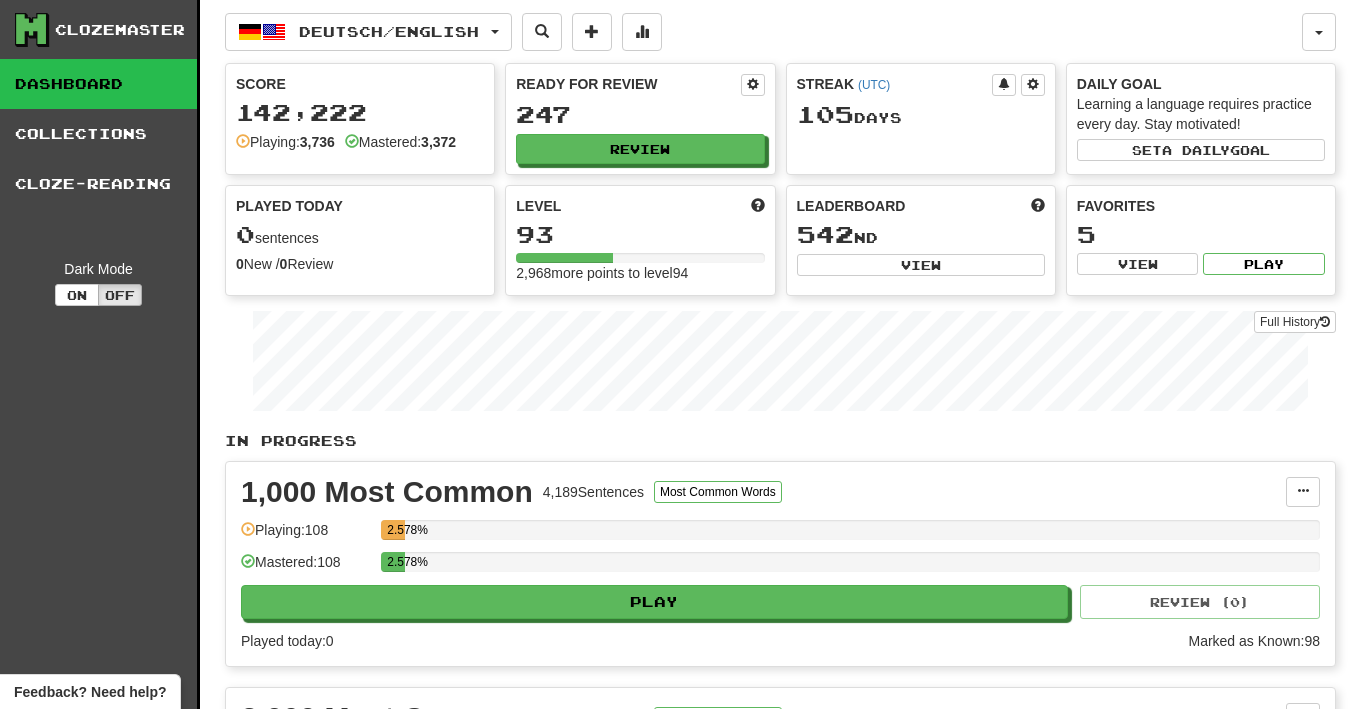 scroll, scrollTop: 0, scrollLeft: 0, axis: both 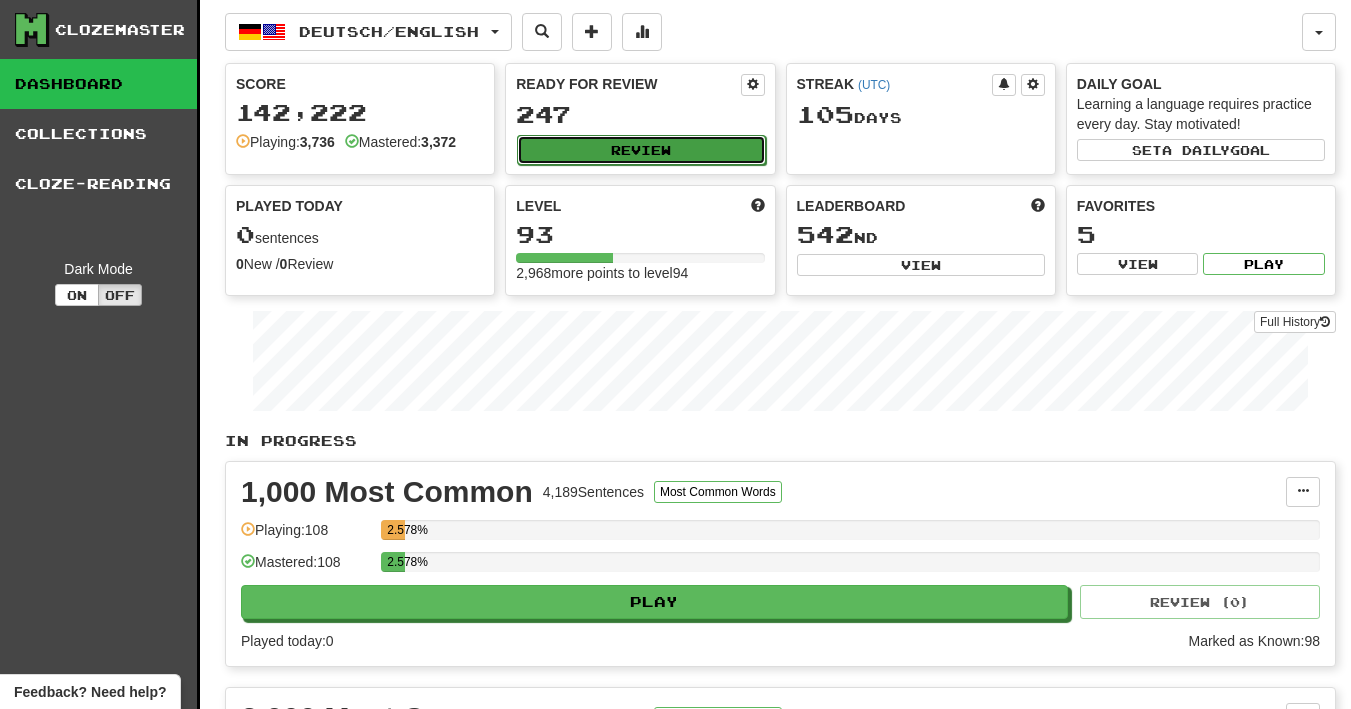 click on "Review" at bounding box center [641, 150] 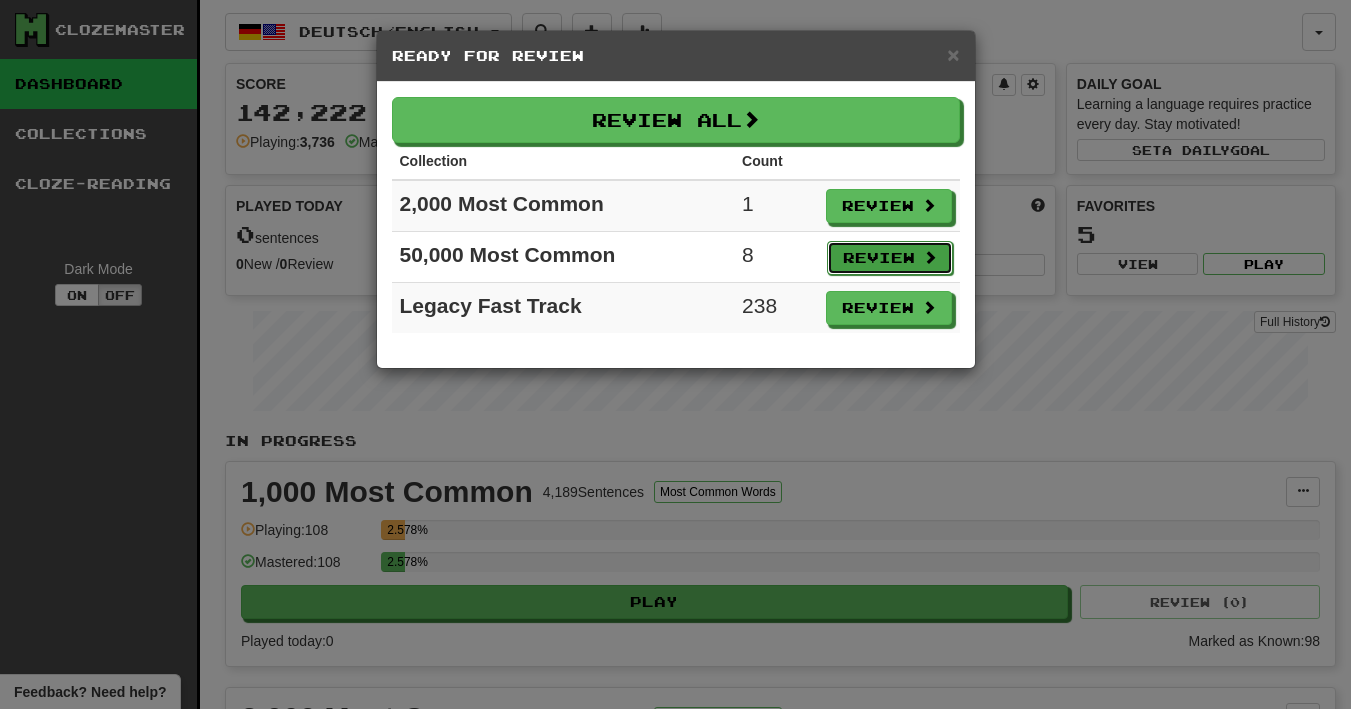 click on "Review" at bounding box center [890, 258] 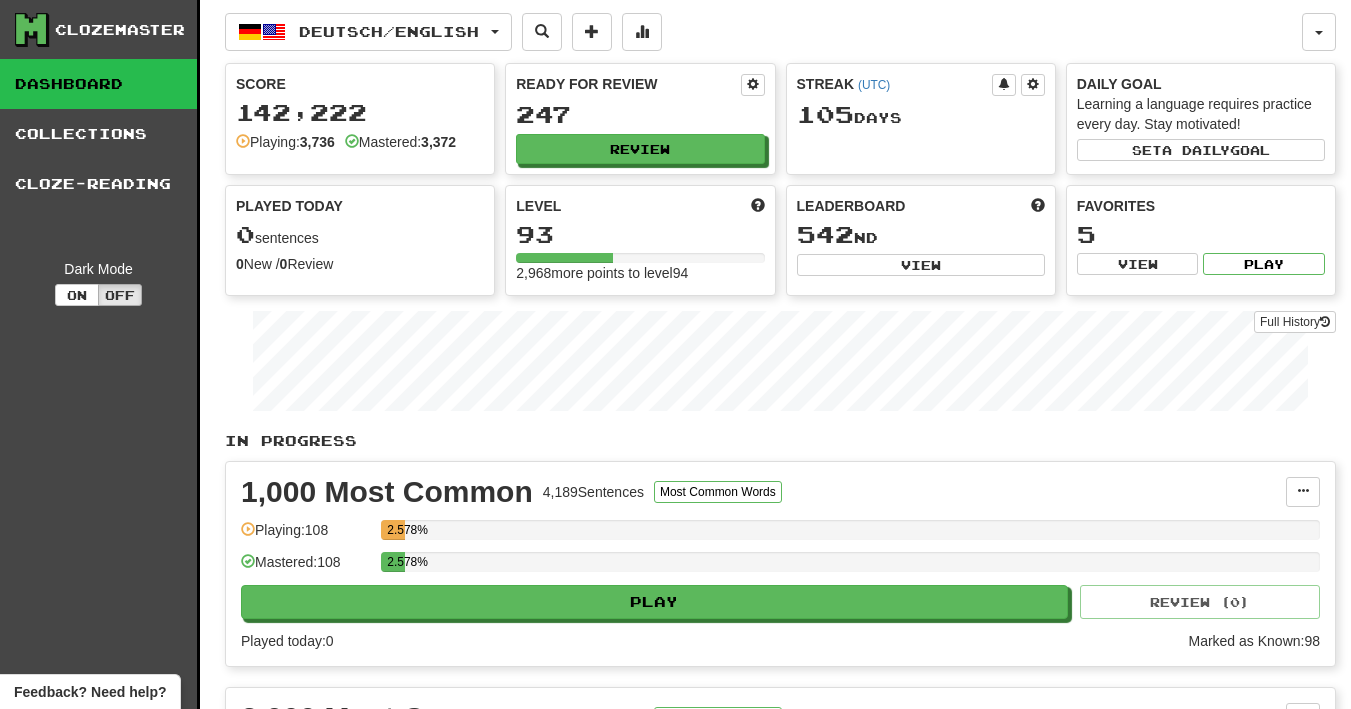 select on "**" 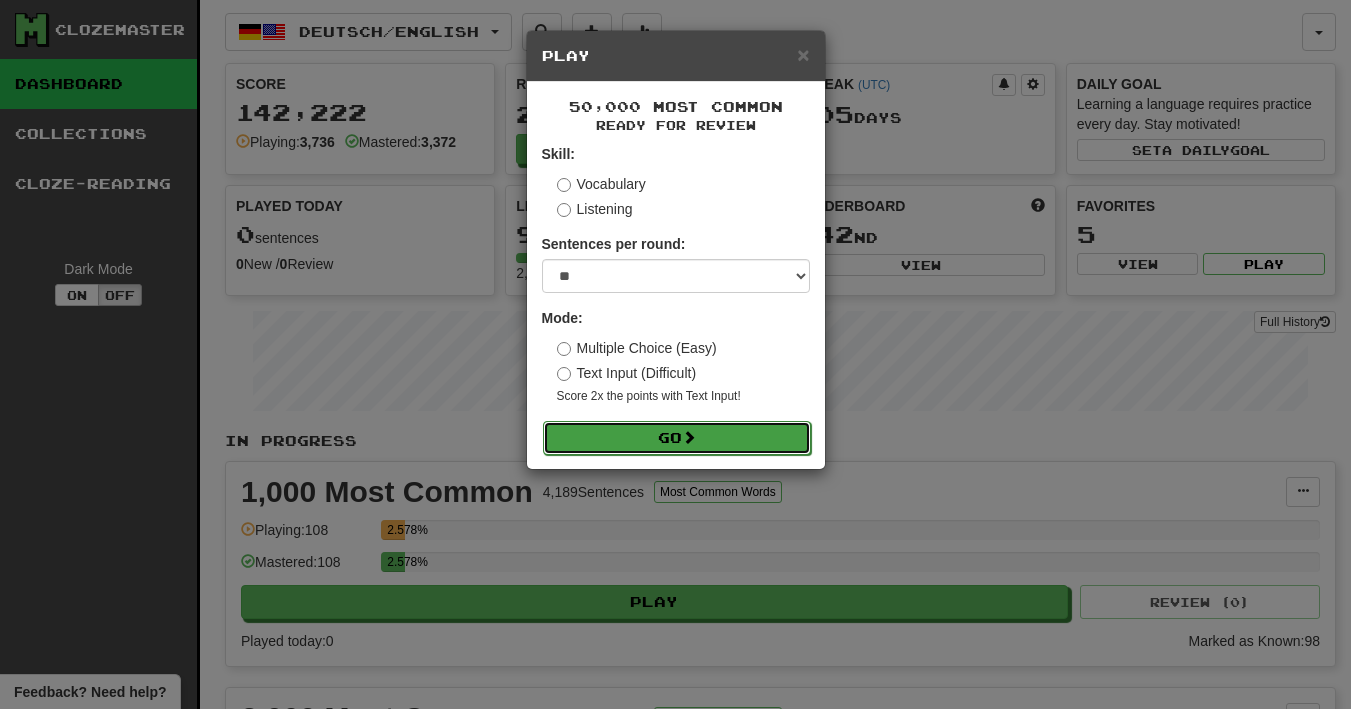 click on "Go" at bounding box center (677, 438) 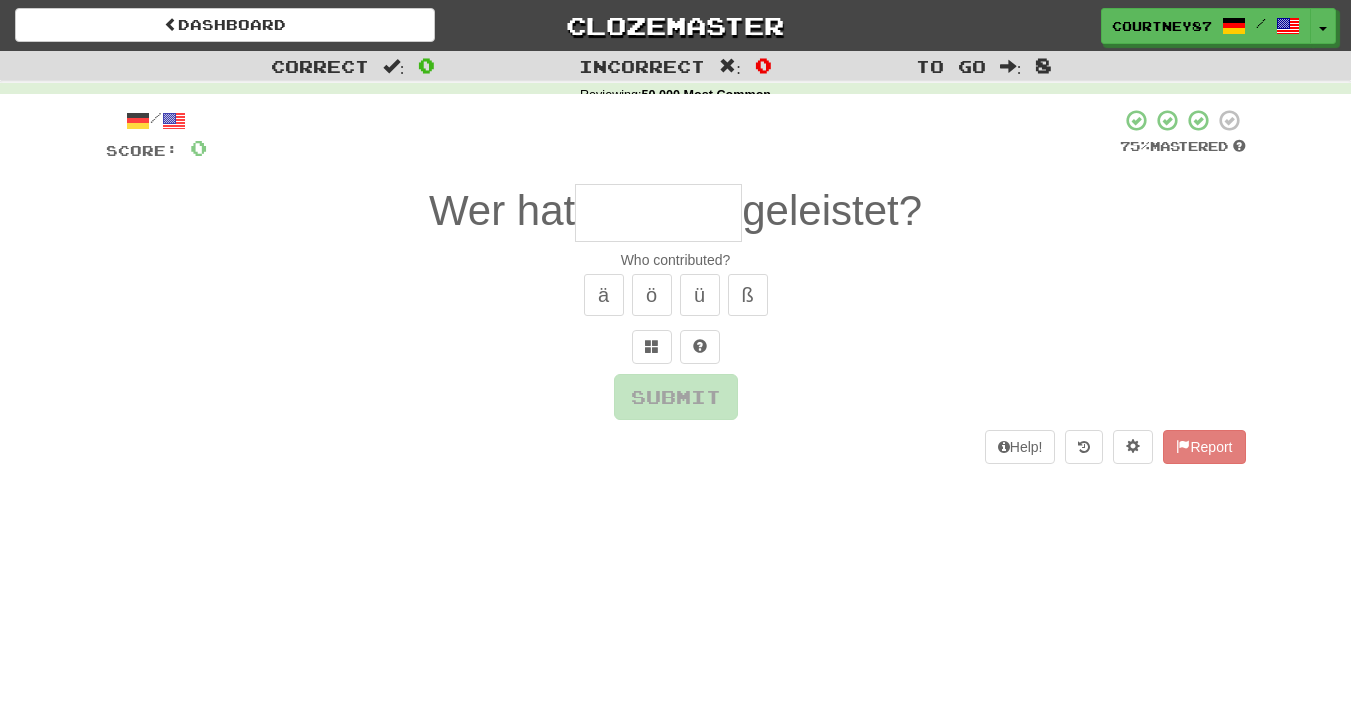 scroll, scrollTop: 0, scrollLeft: 0, axis: both 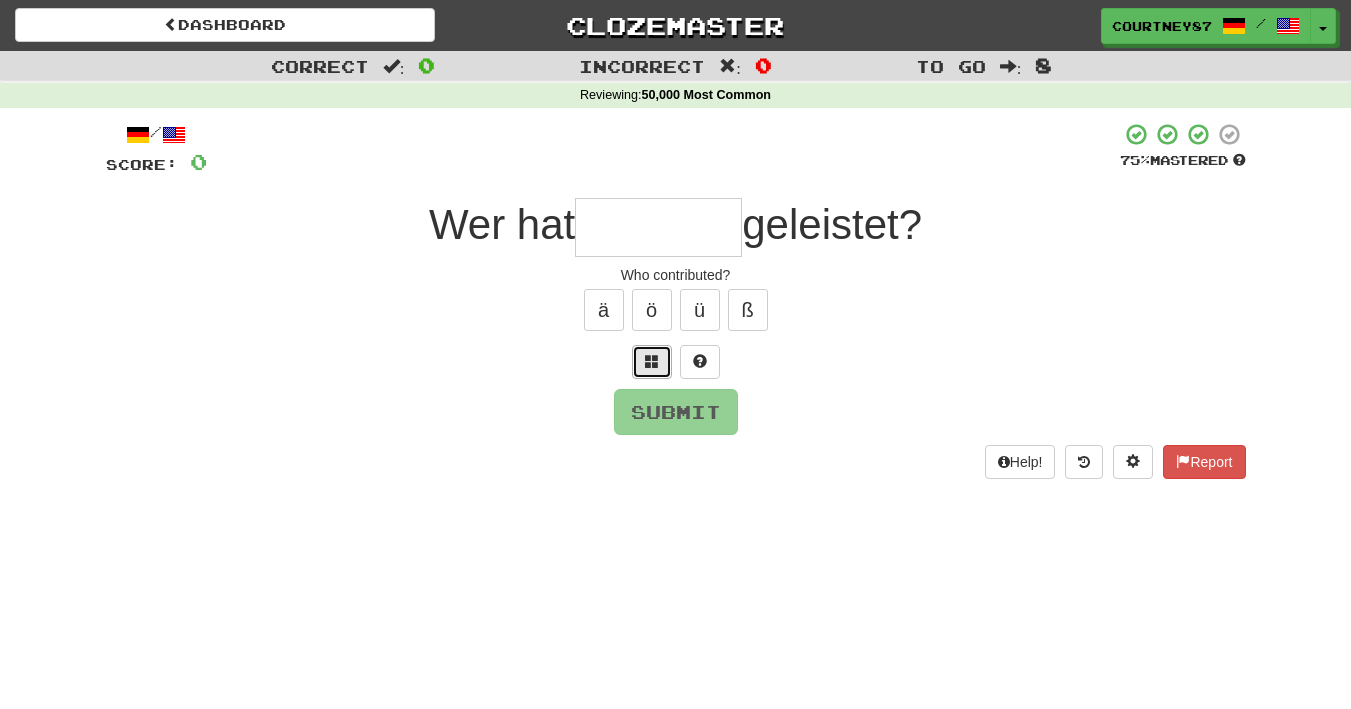 click at bounding box center (652, 362) 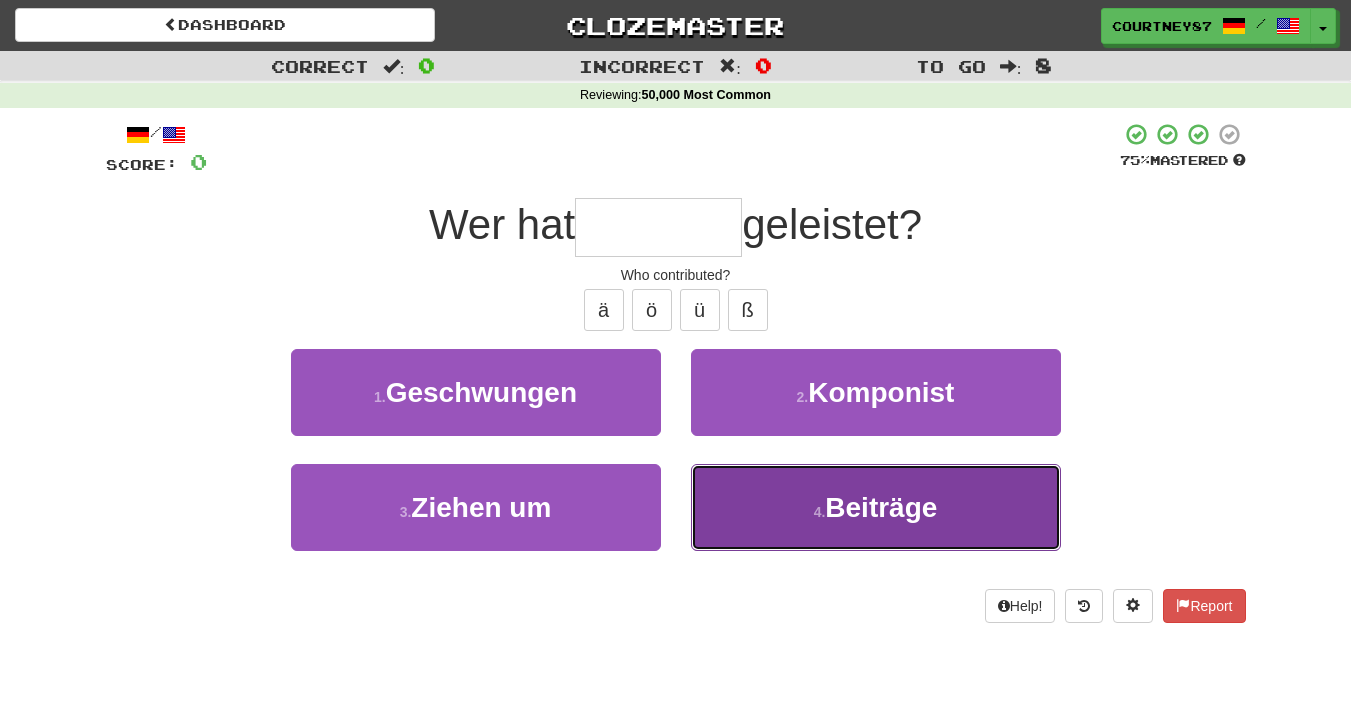 click on "4 .  Beiträge" at bounding box center [876, 507] 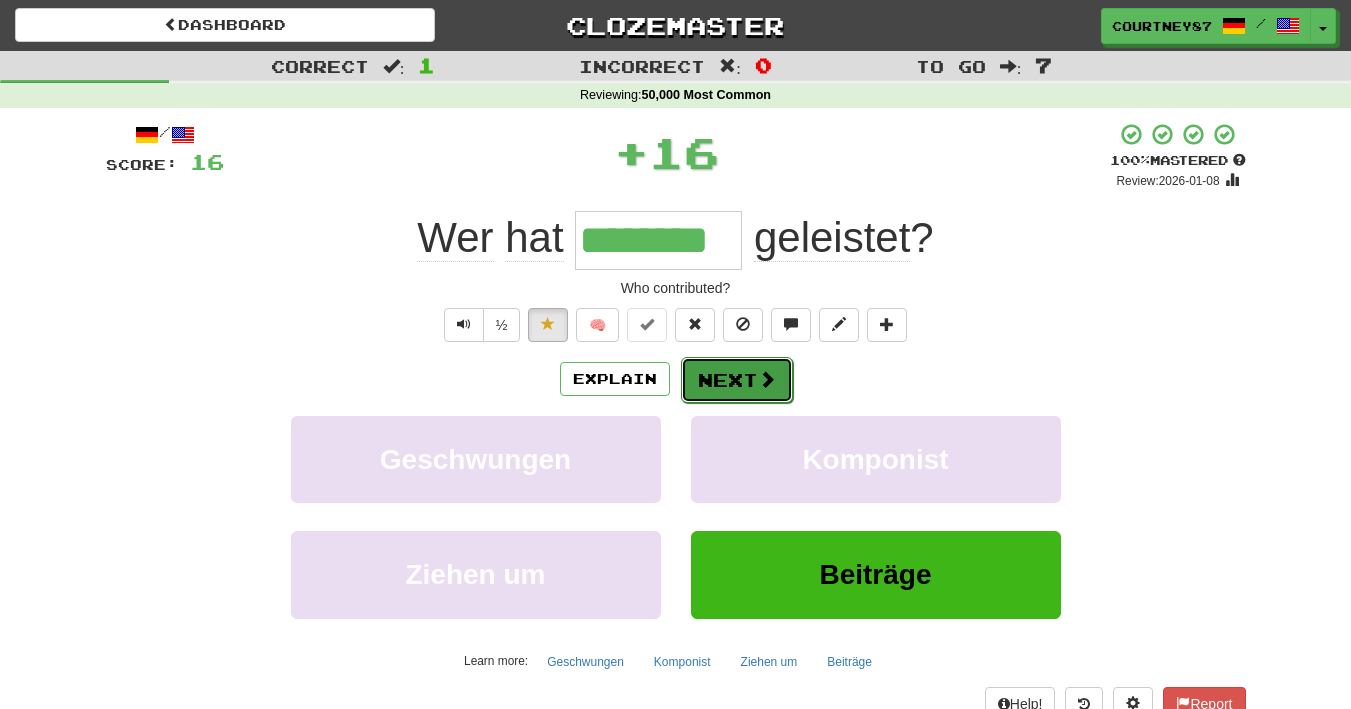 click on "Next" at bounding box center (737, 380) 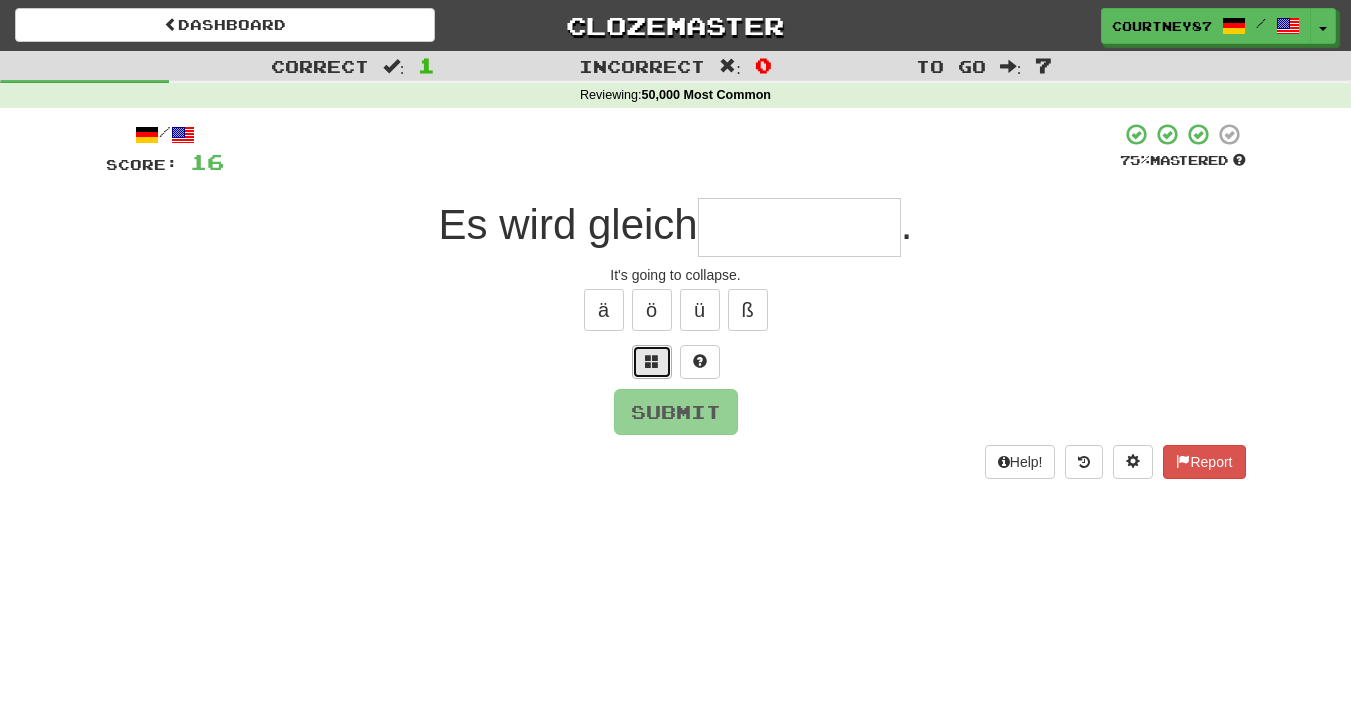 click at bounding box center [652, 361] 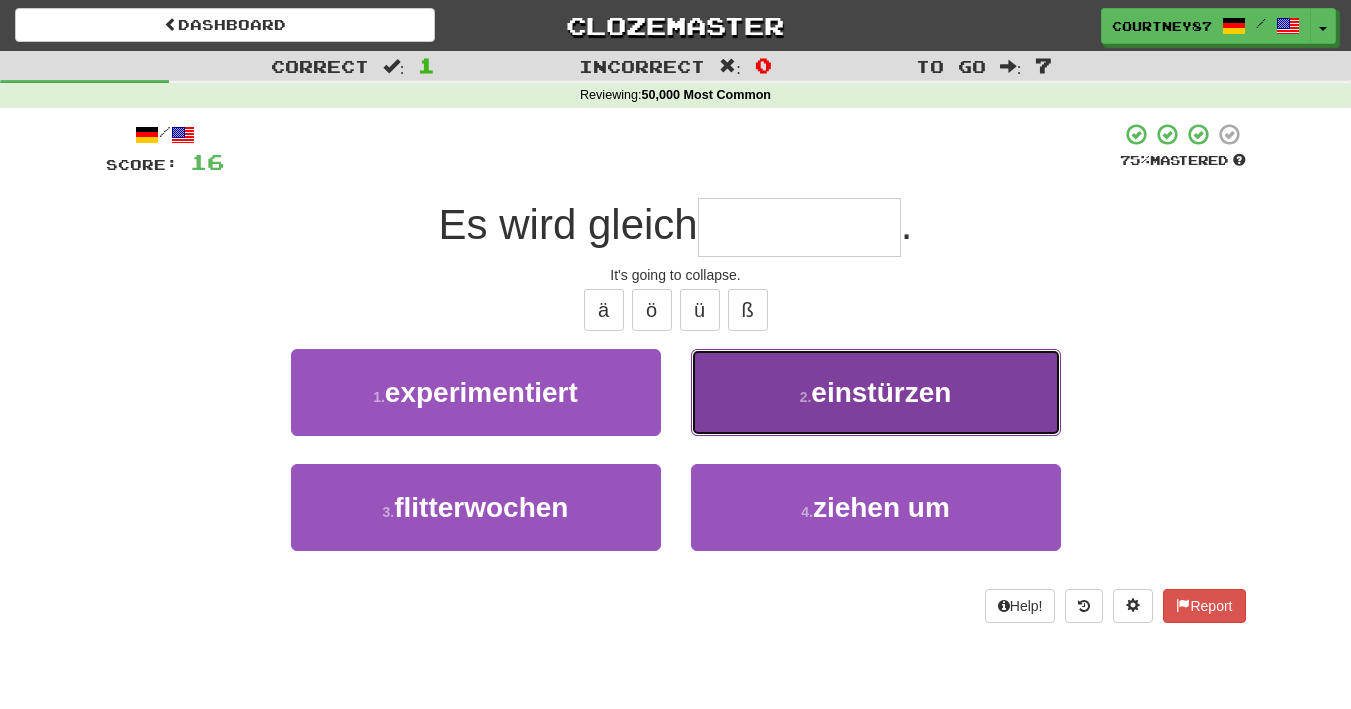 click on "2 .  einstürzen" at bounding box center (876, 392) 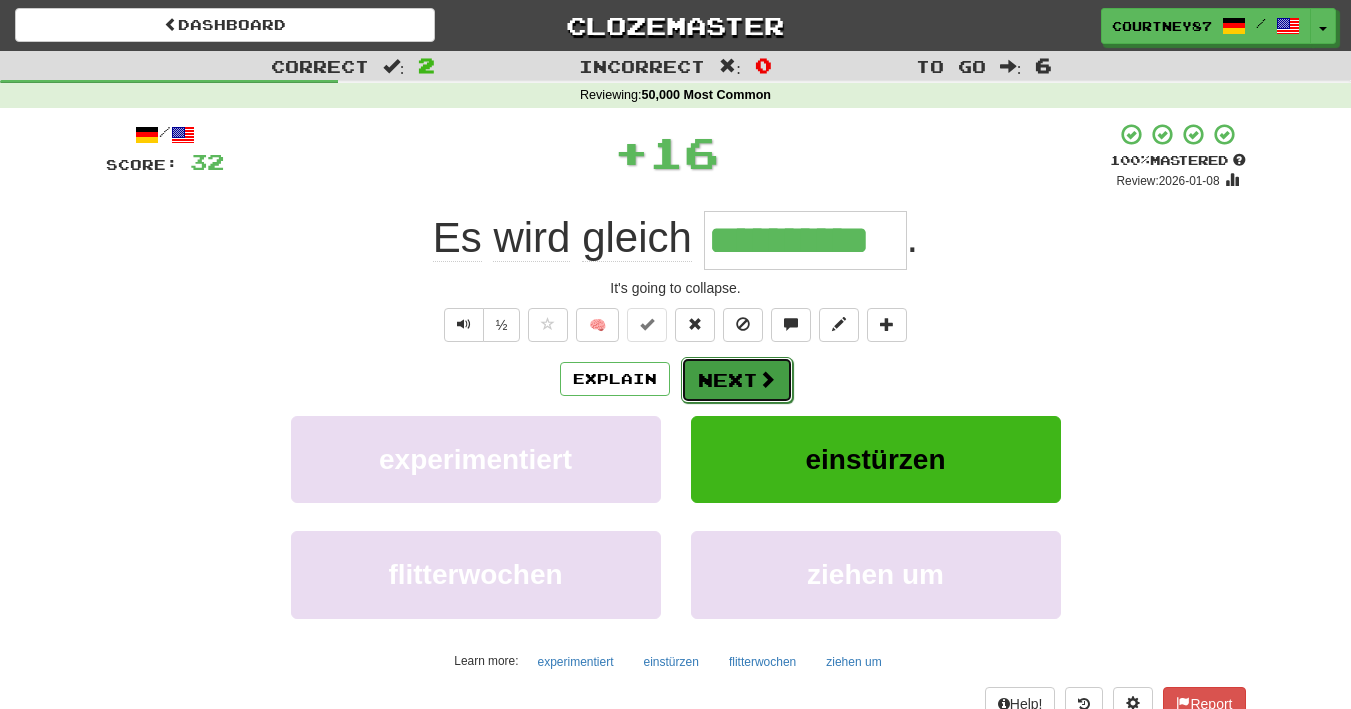 click on "Next" at bounding box center (737, 380) 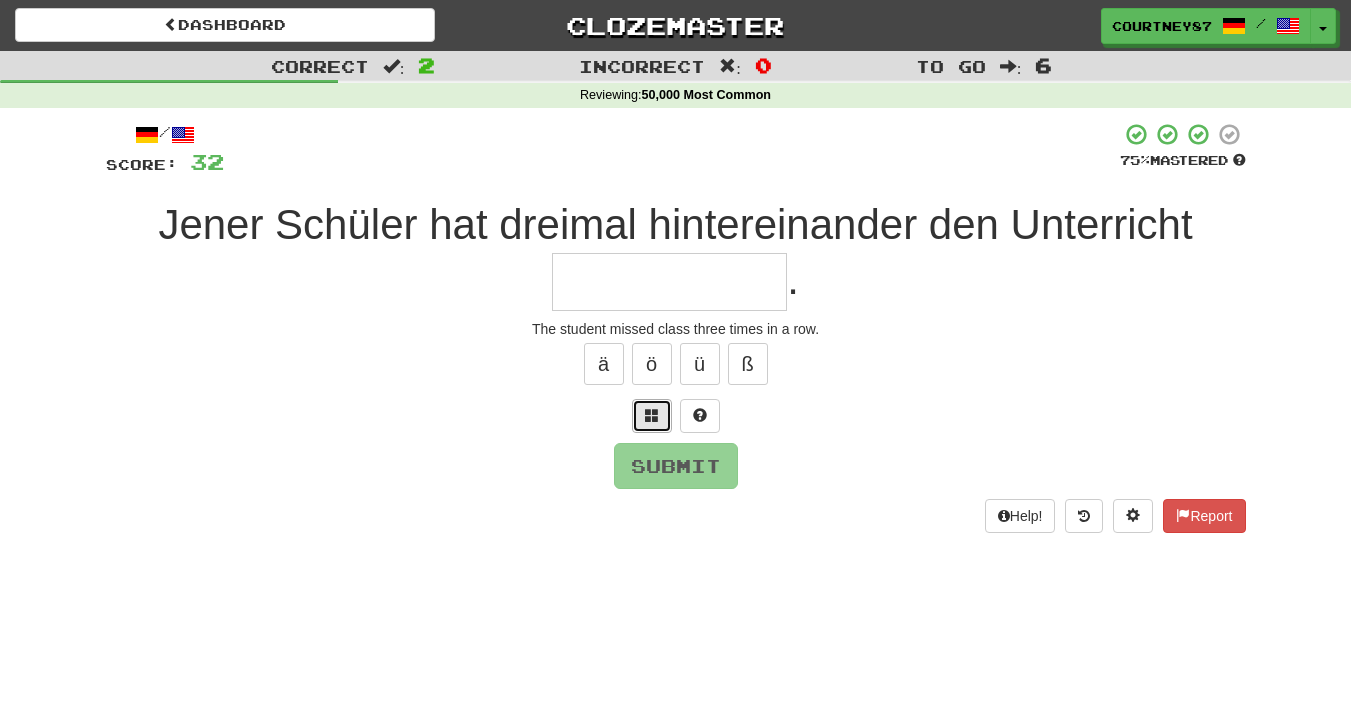 click at bounding box center [652, 415] 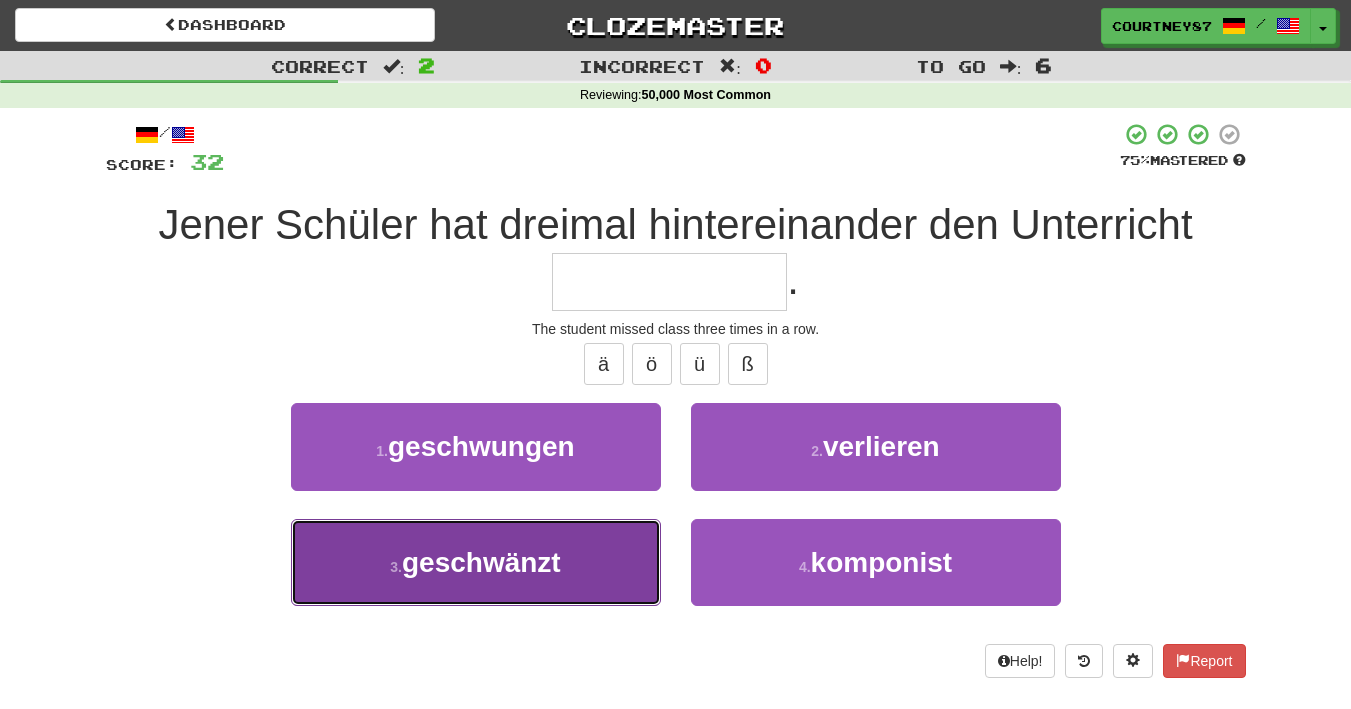 click on "3 .  geschwänzt" at bounding box center (476, 562) 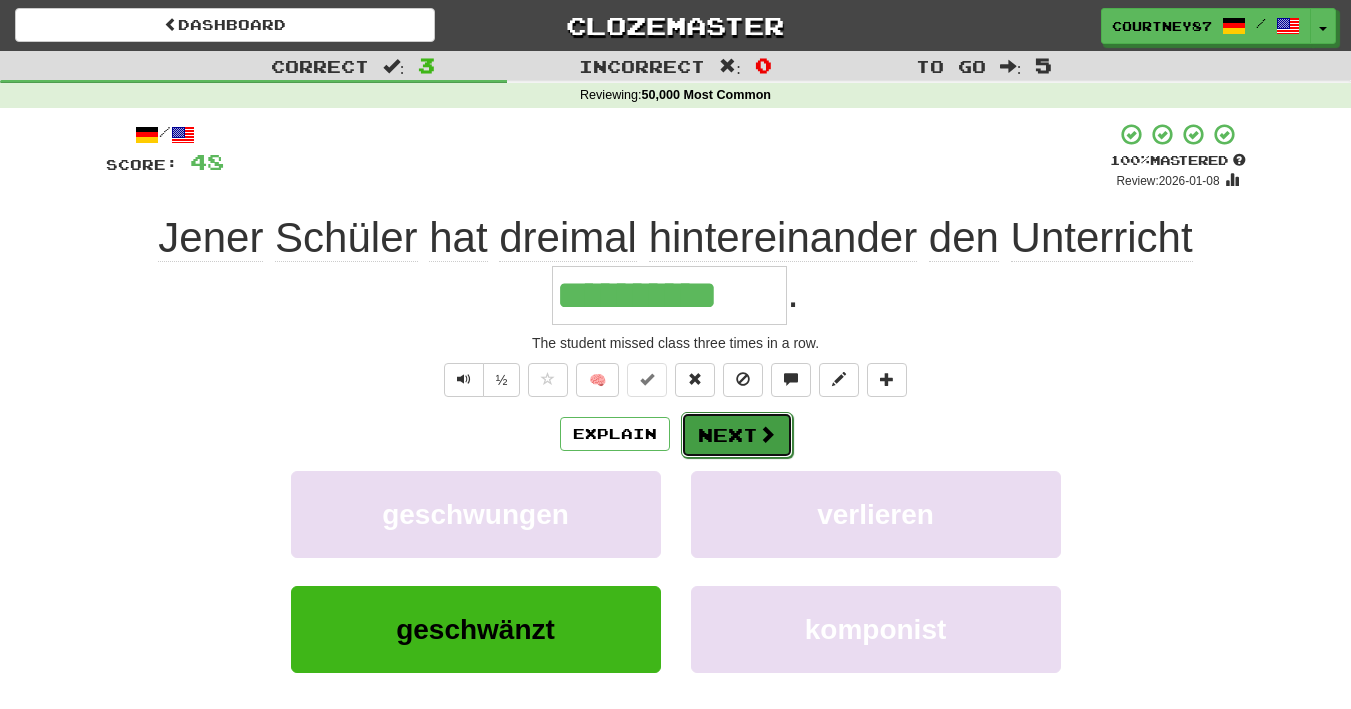 click on "Next" at bounding box center [737, 435] 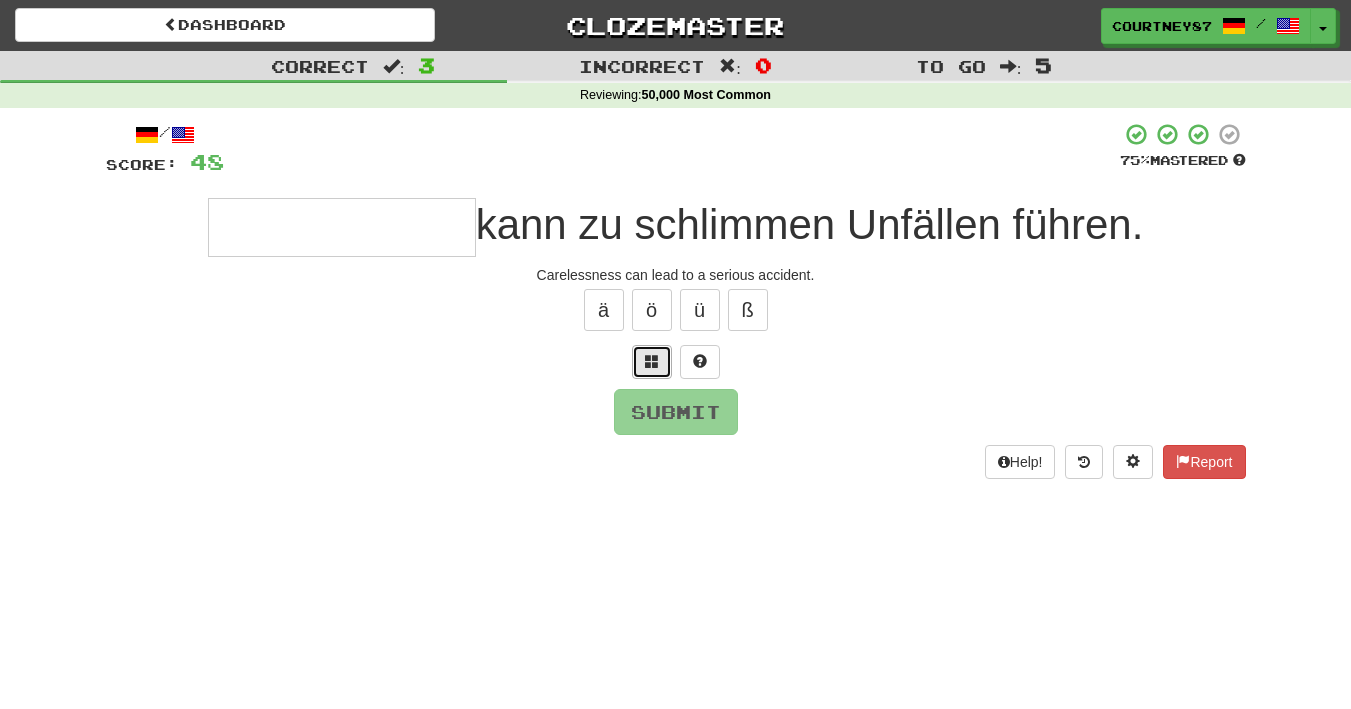 click at bounding box center (652, 361) 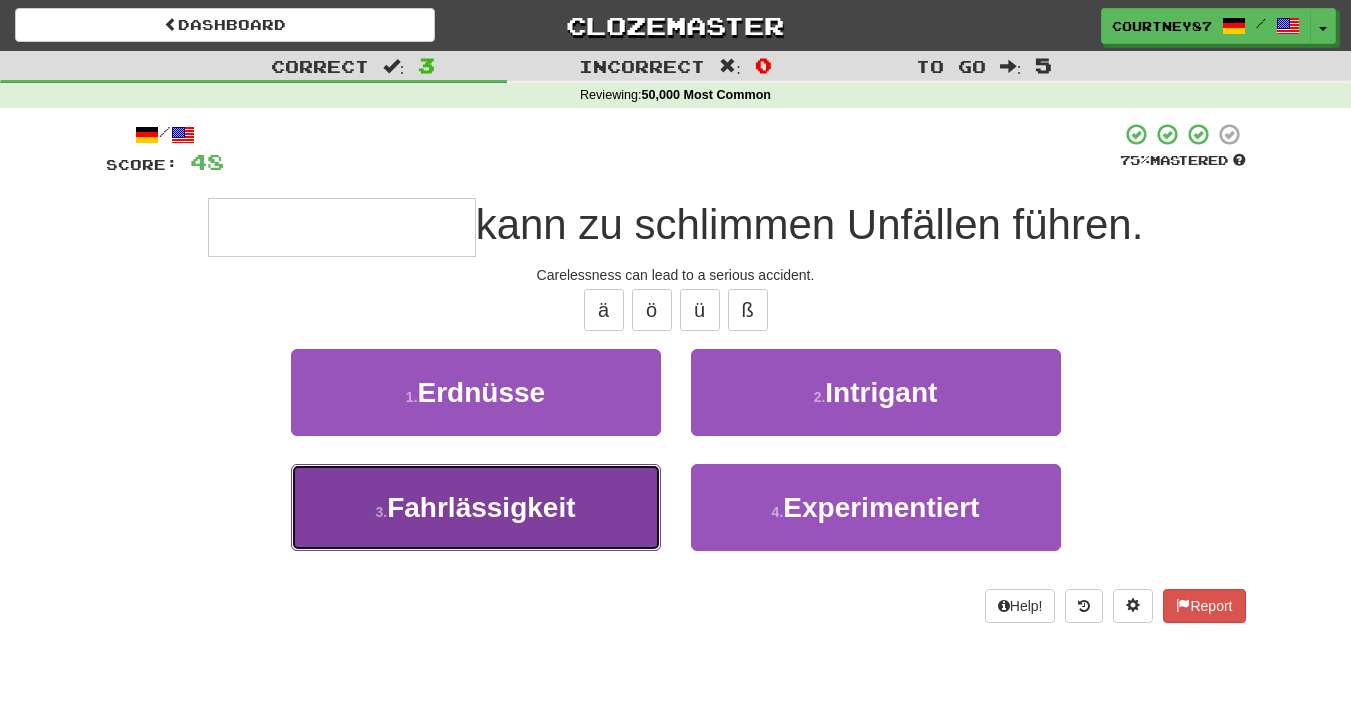 click on "3 .  Fahrlässigkeit" at bounding box center (476, 507) 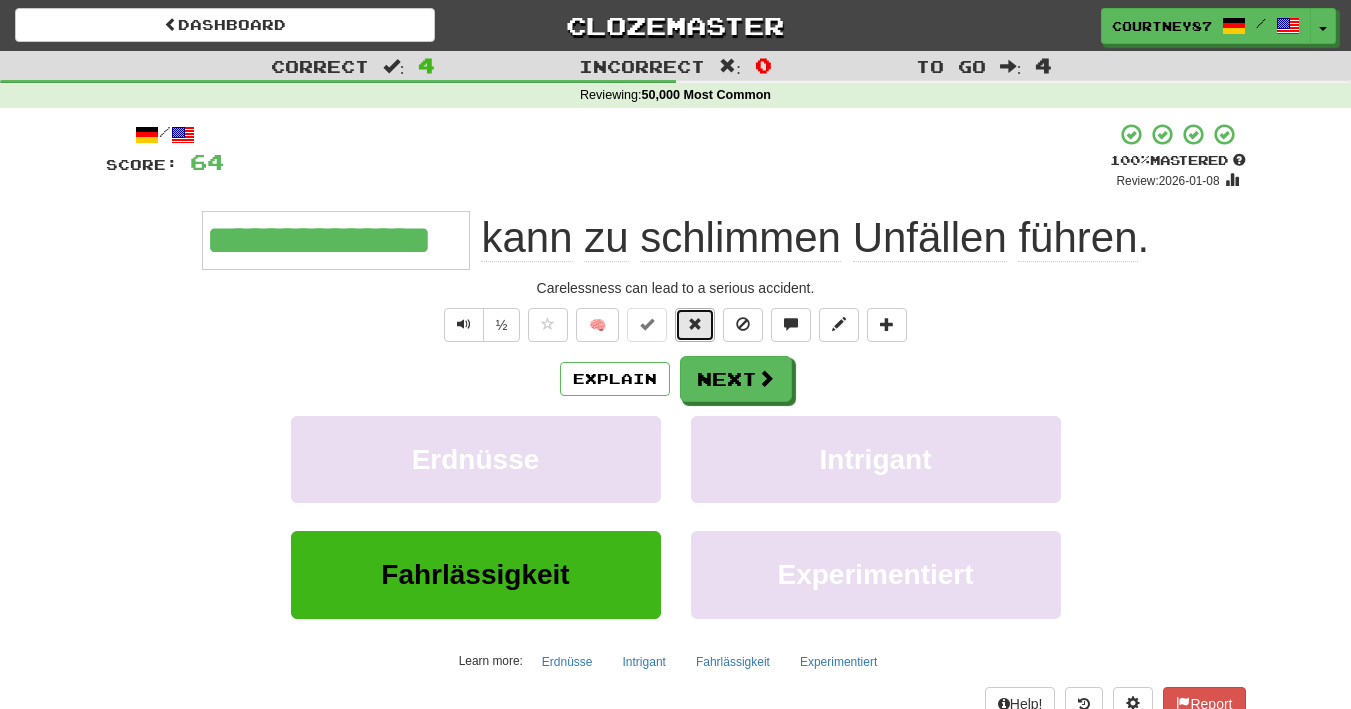 click at bounding box center (695, 324) 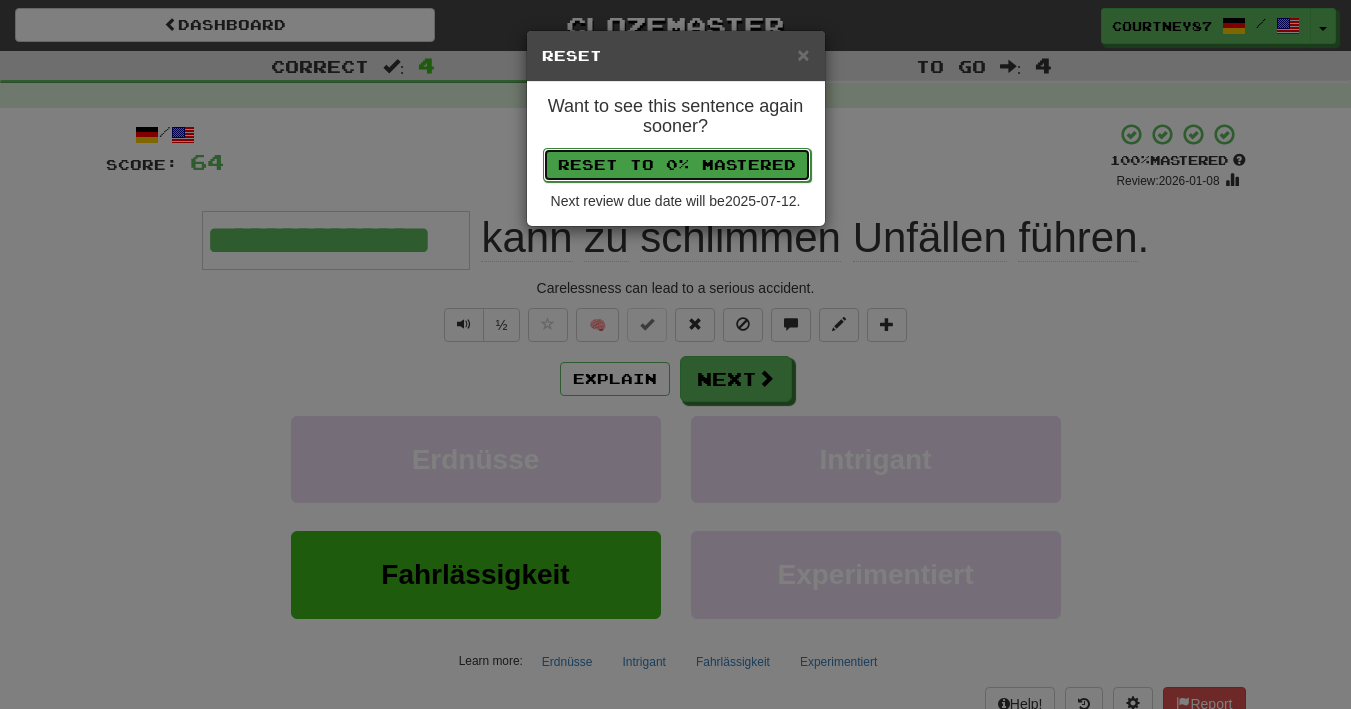 click on "Reset to 0% Mastered" at bounding box center [677, 165] 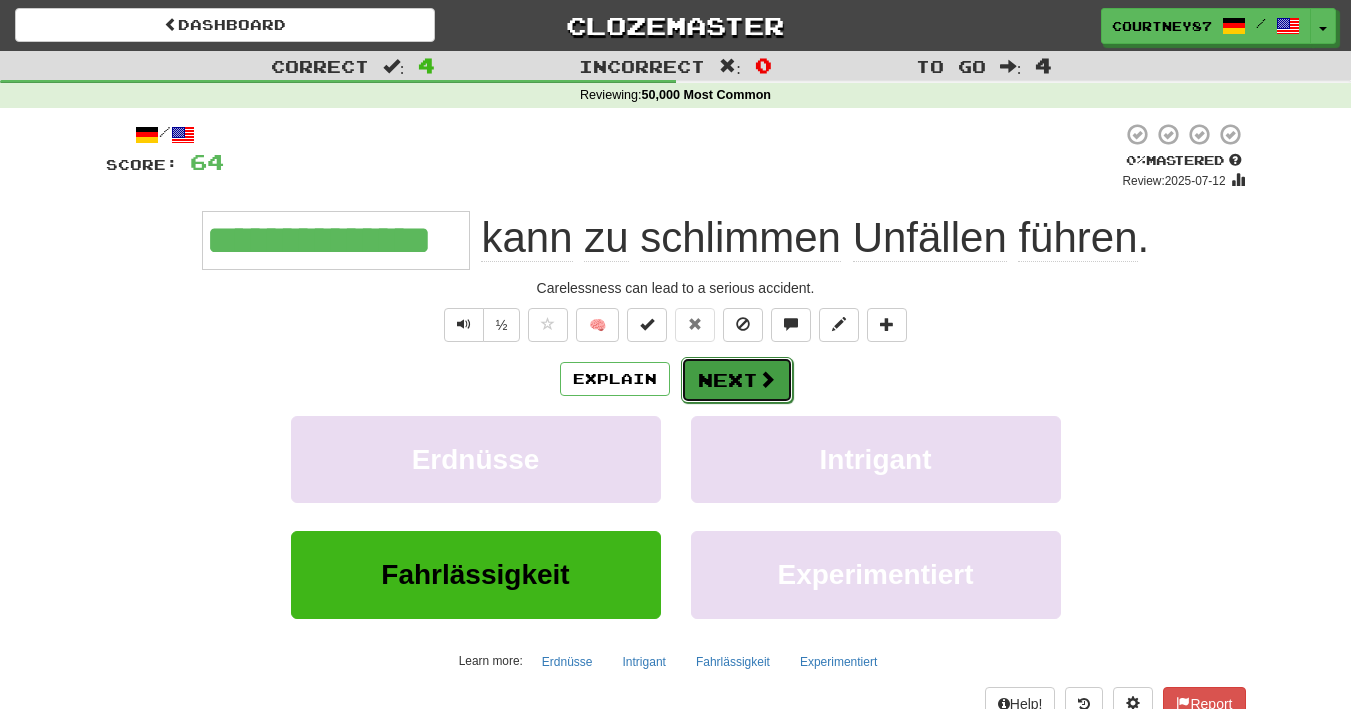 click on "Next" at bounding box center (737, 380) 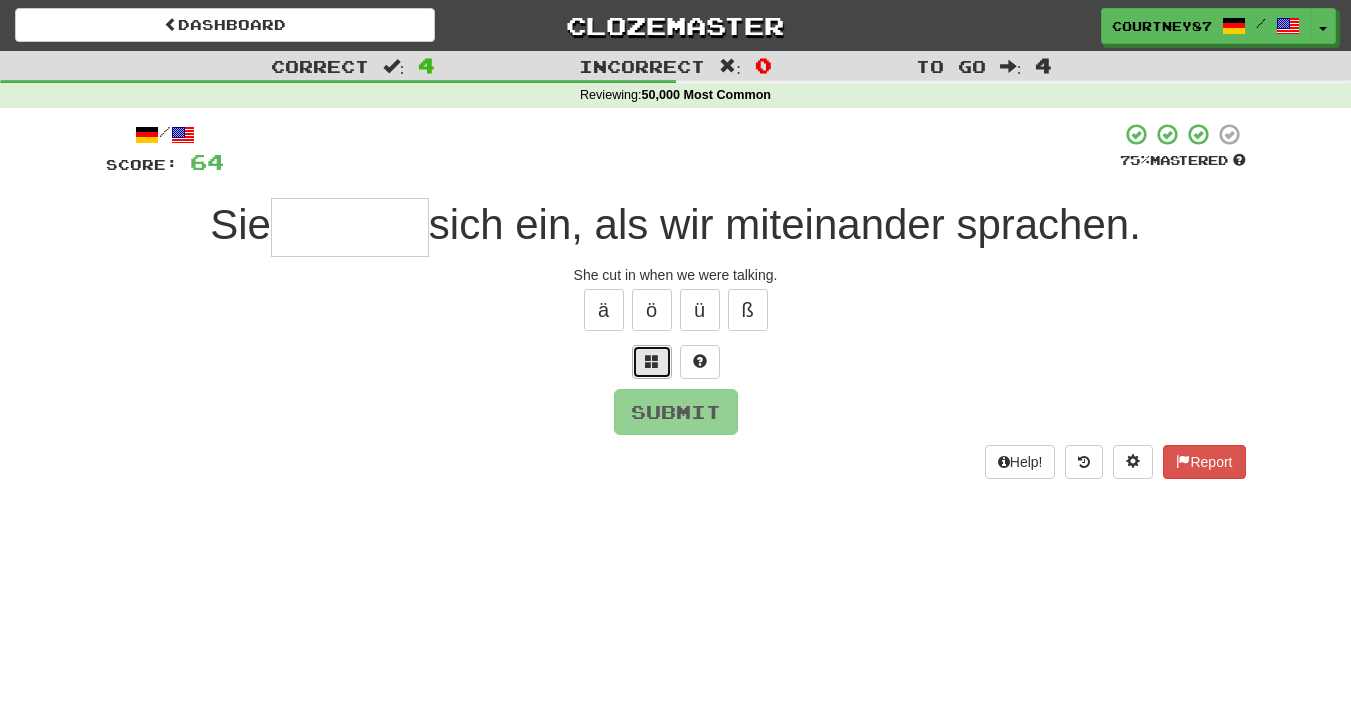click at bounding box center (652, 362) 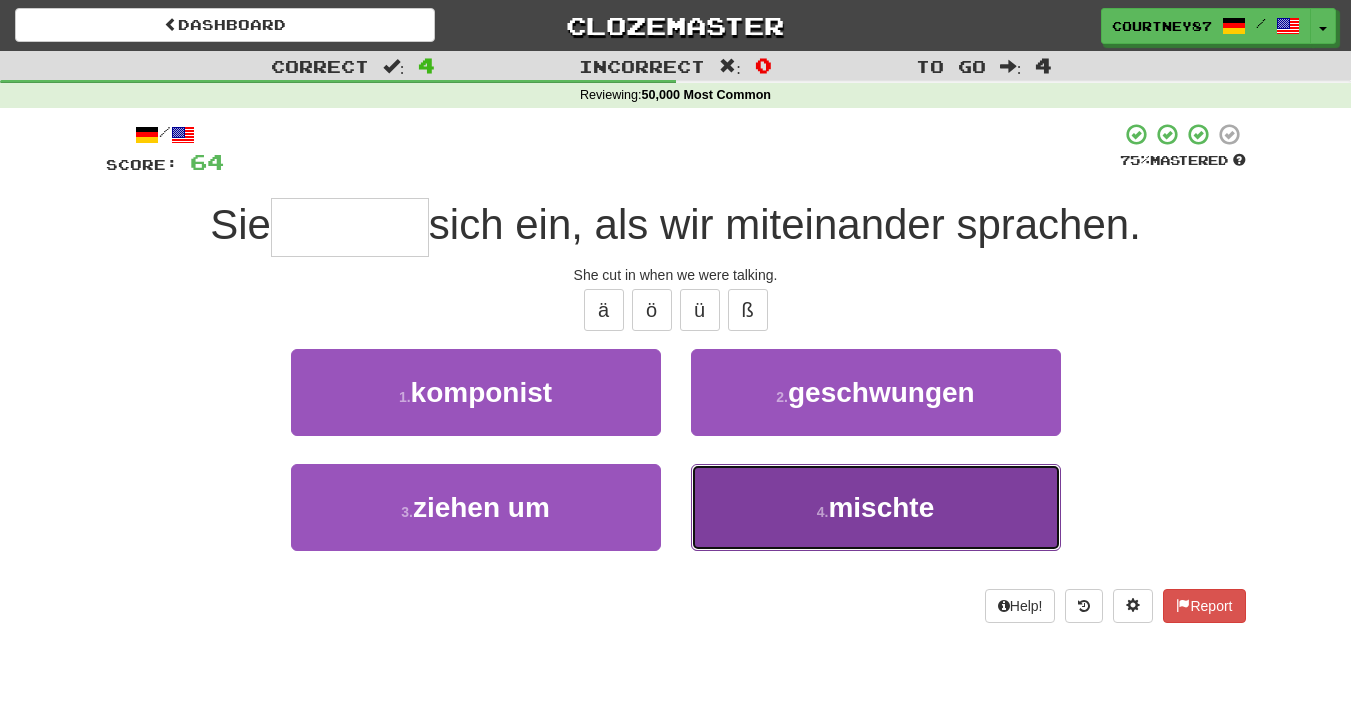 click on "4 .  mischte" at bounding box center (876, 507) 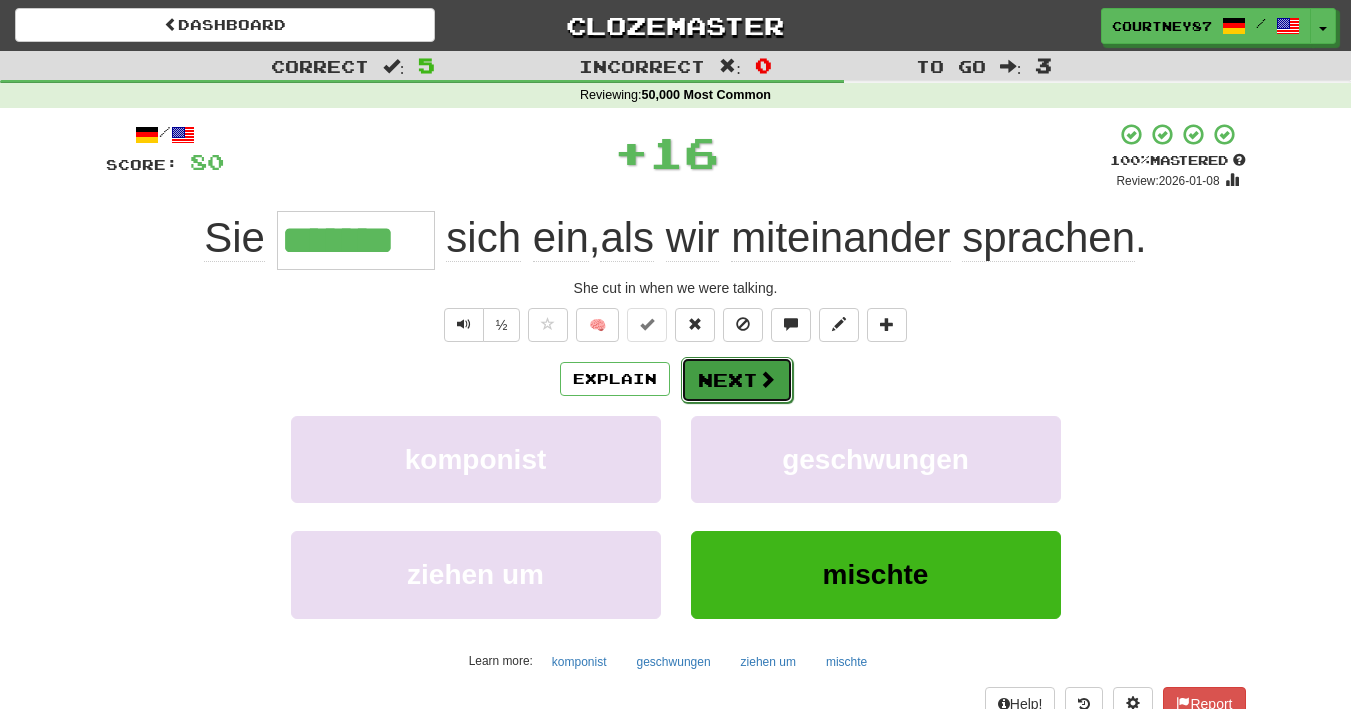 click on "Next" at bounding box center (737, 380) 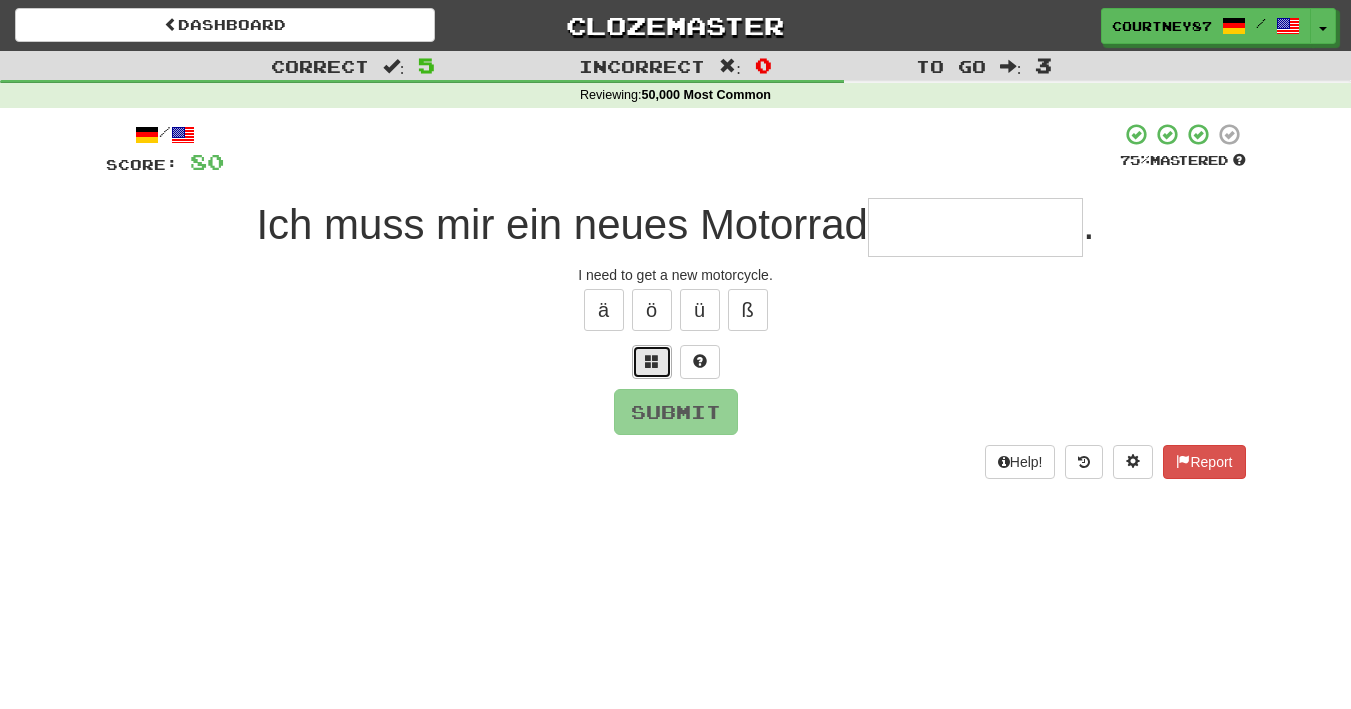 click at bounding box center (652, 362) 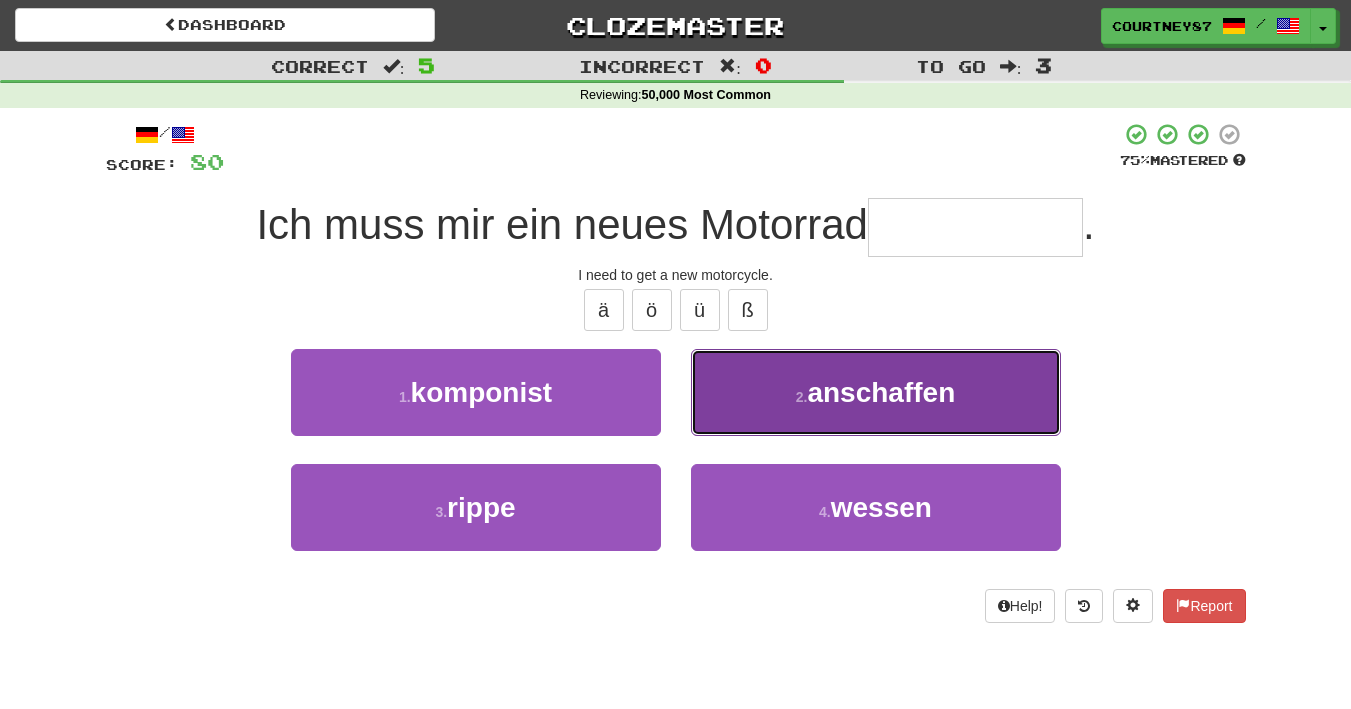 click on "2 .  anschaffen" at bounding box center (876, 392) 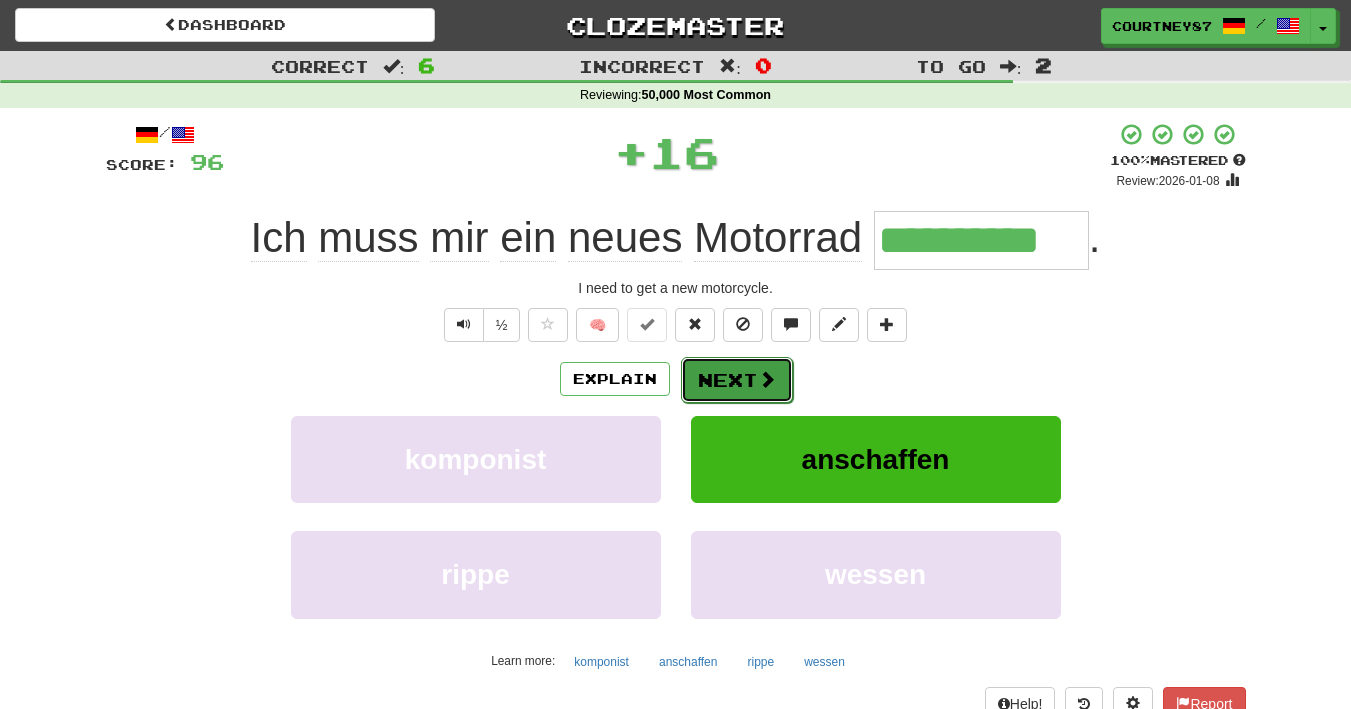 click on "Next" at bounding box center [737, 380] 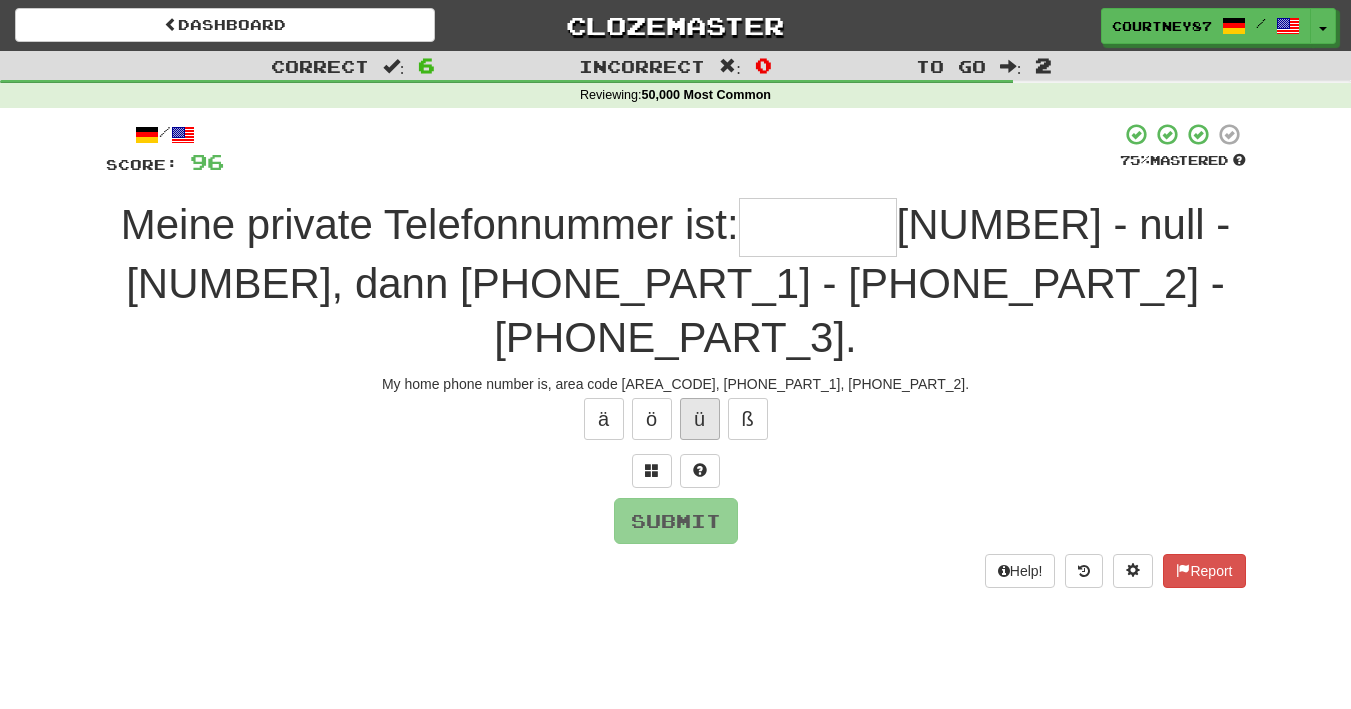 type on "*" 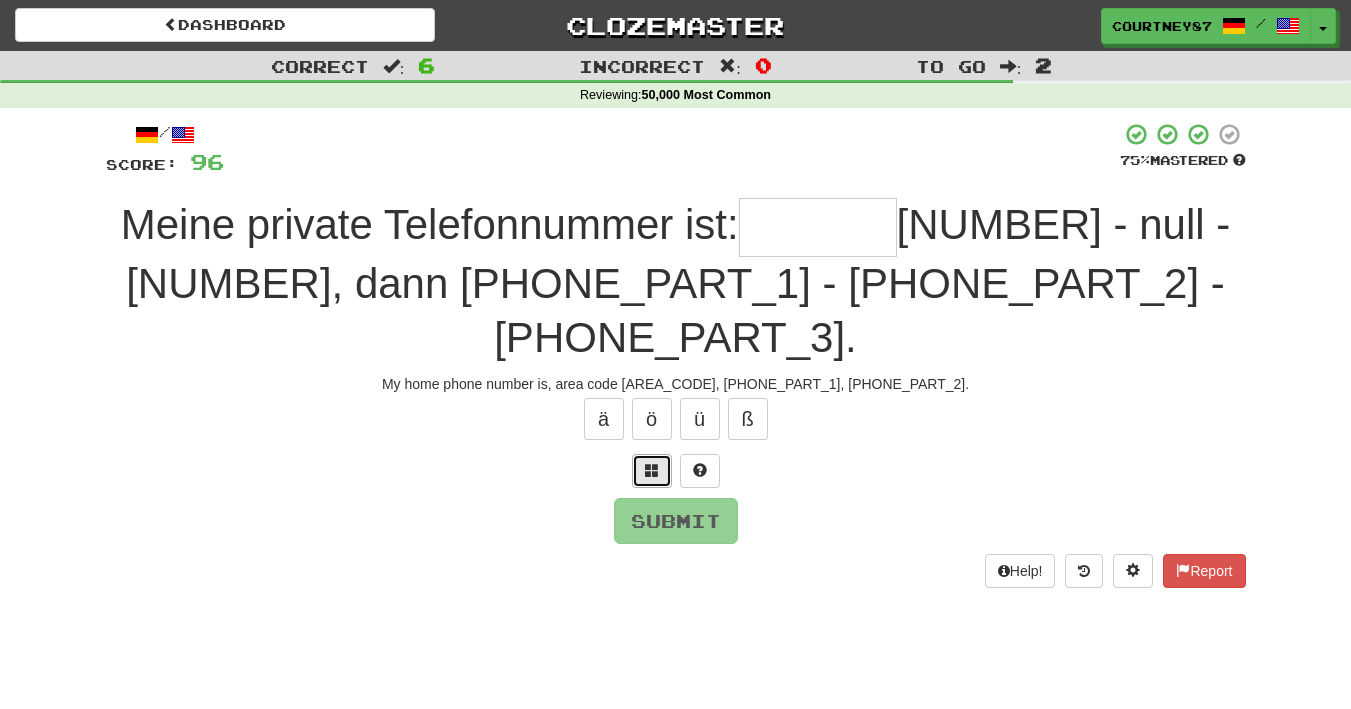 click at bounding box center [652, 471] 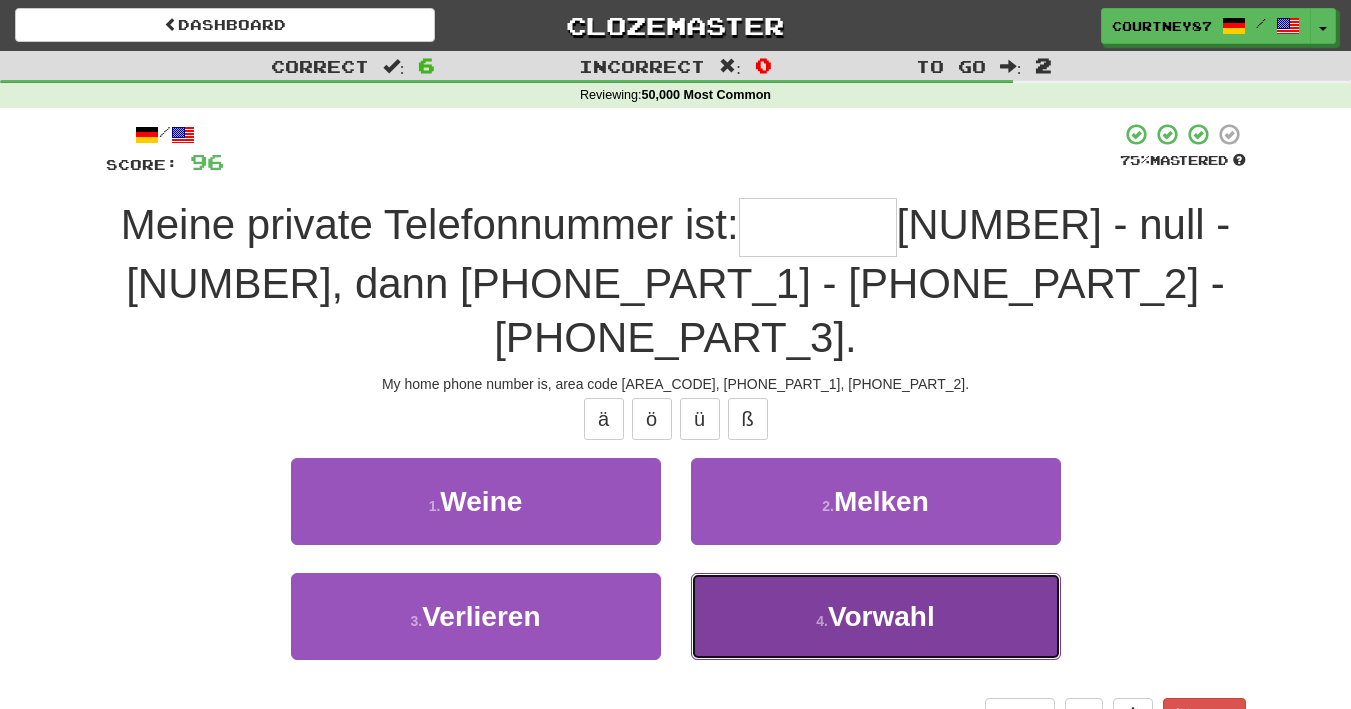 click on "4 .  Vorwahl" at bounding box center (876, 616) 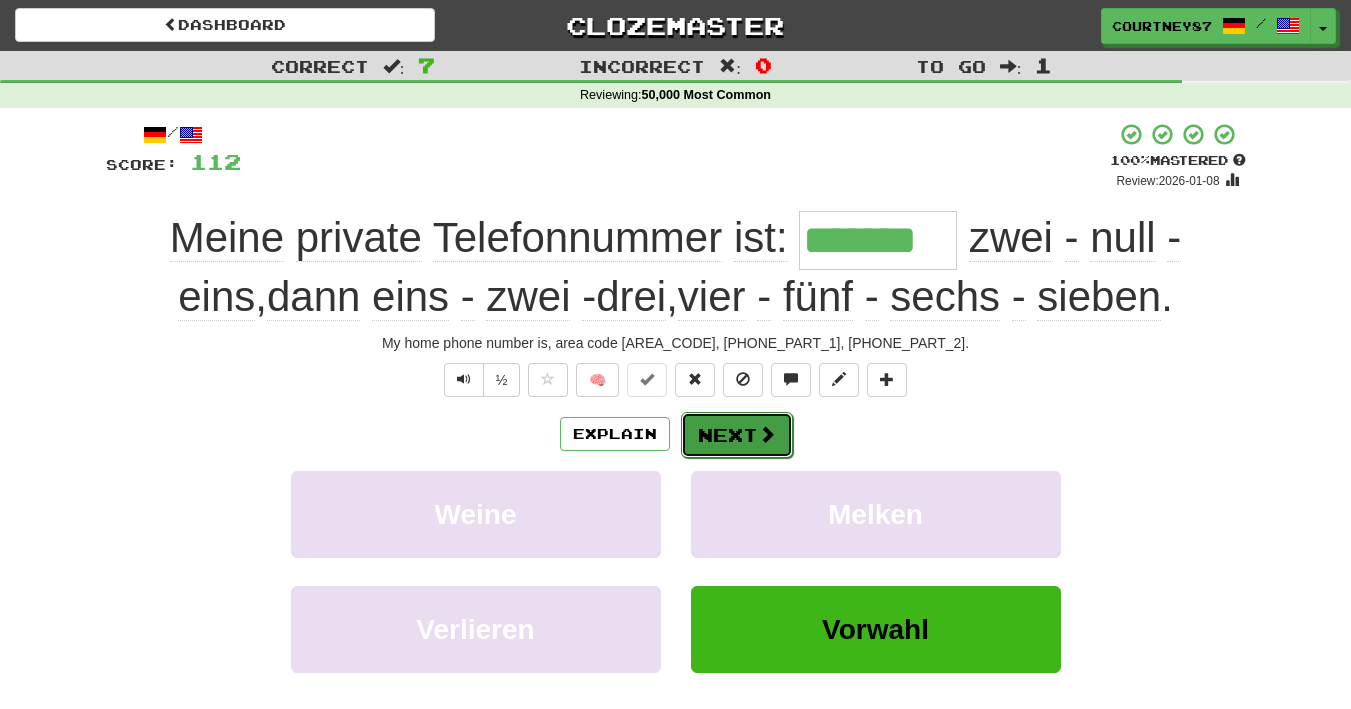 click on "Next" at bounding box center (737, 435) 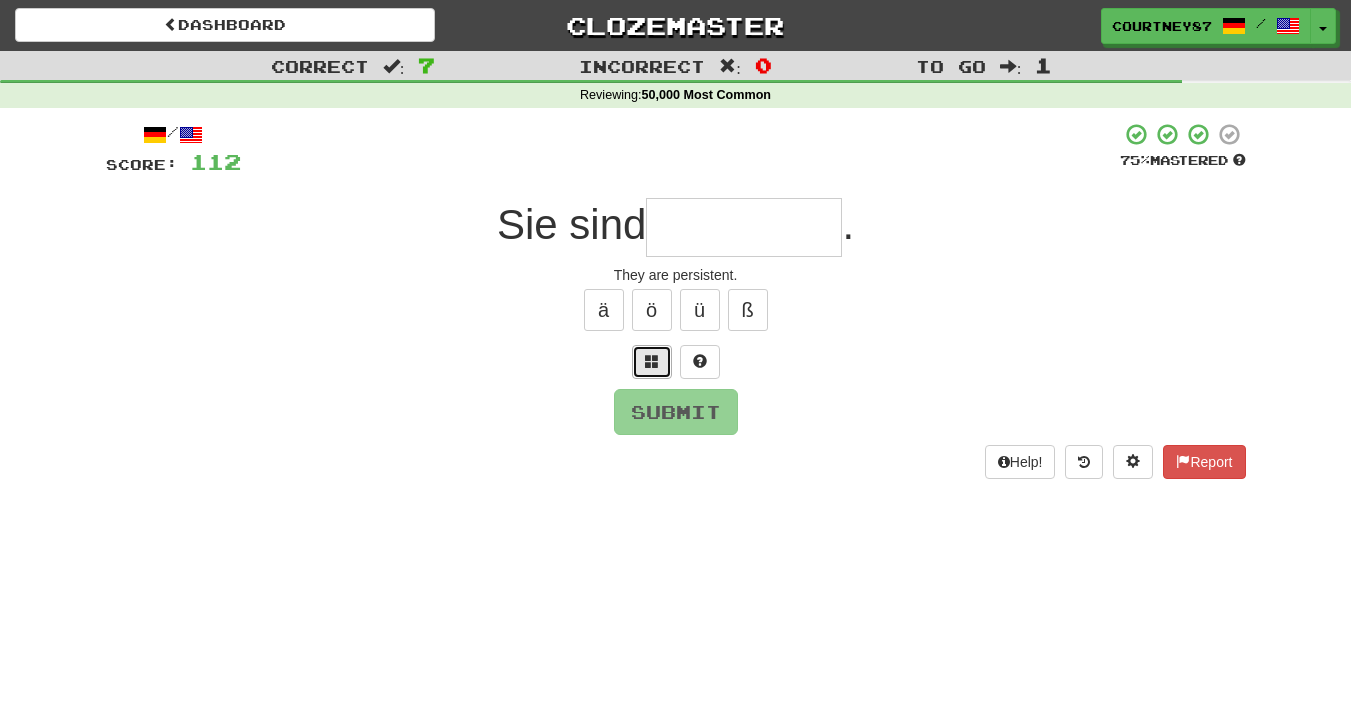 click at bounding box center (652, 362) 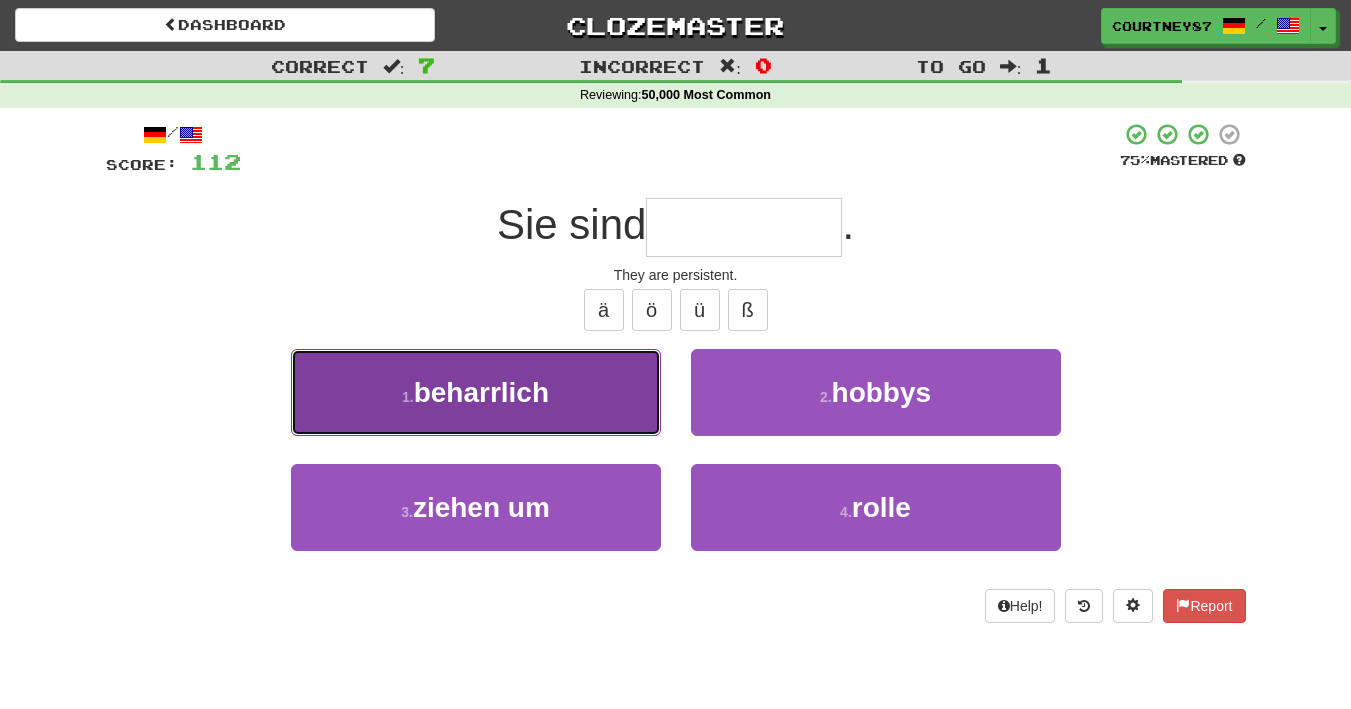 click on "1 .  beharrlich" at bounding box center [476, 392] 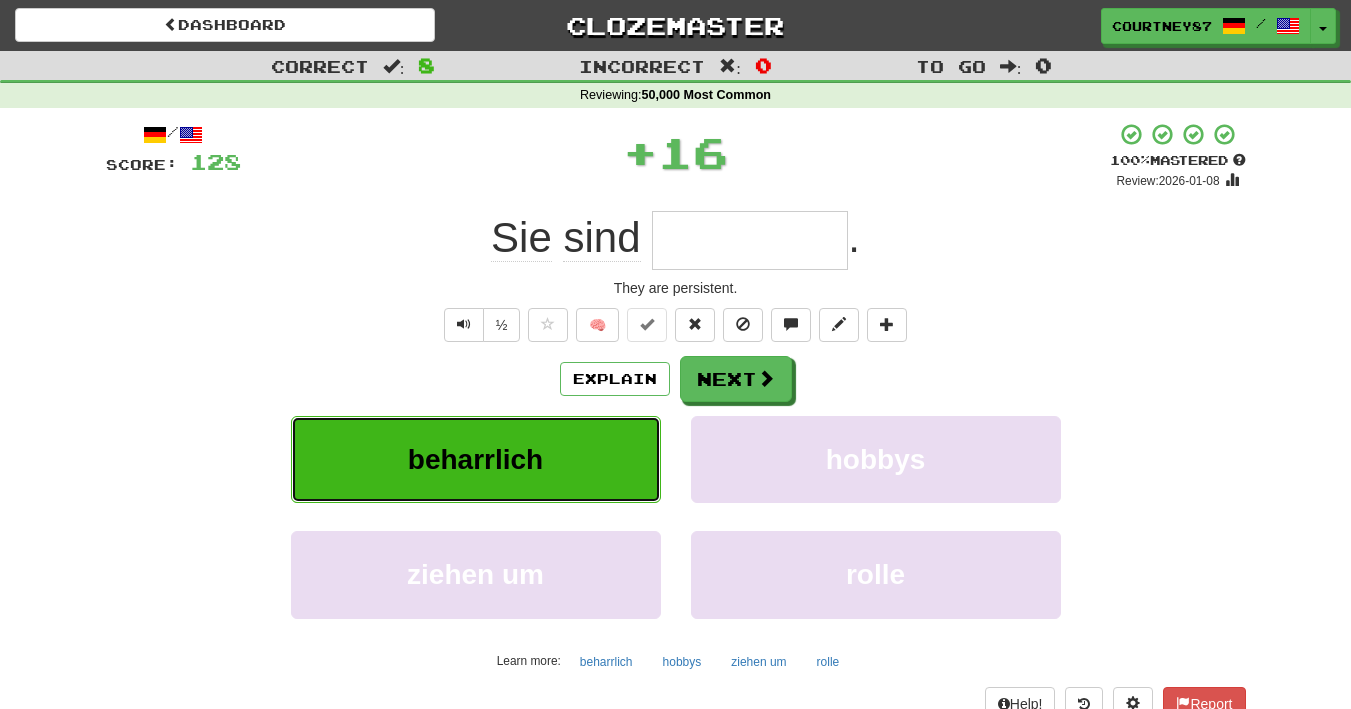 type on "**********" 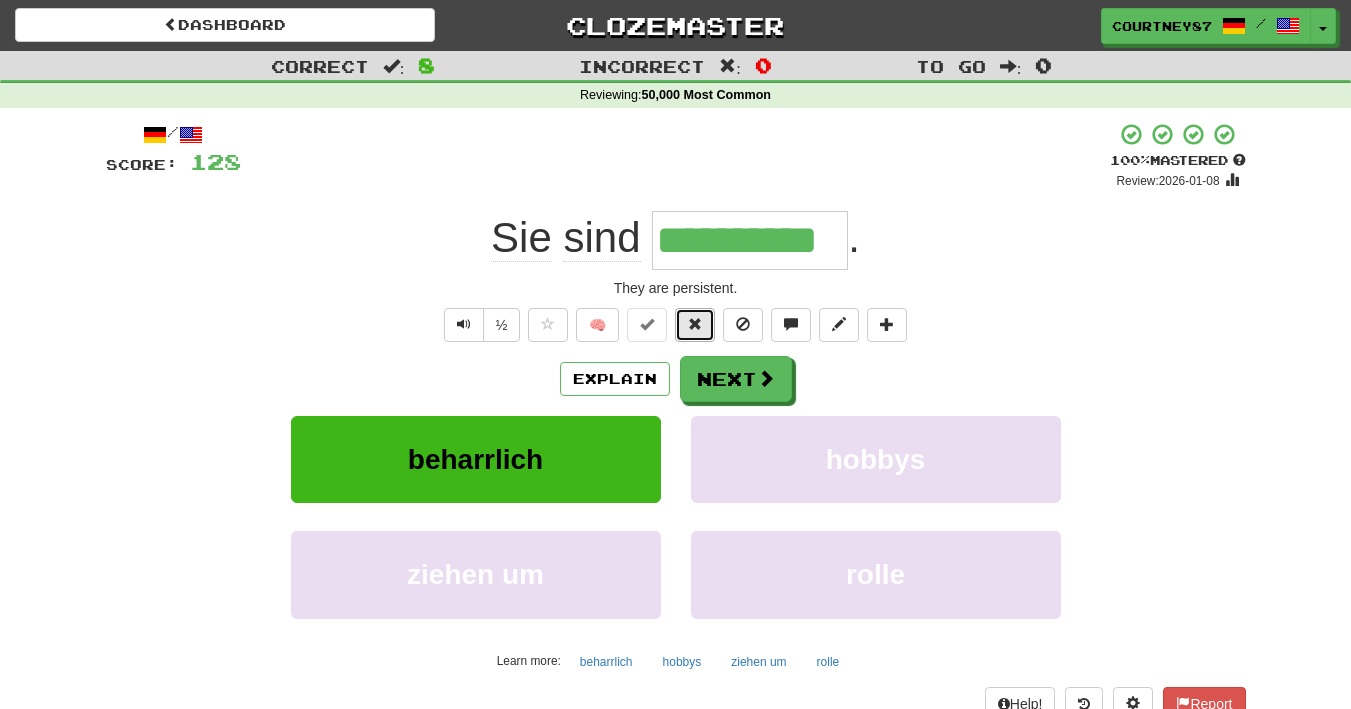 click at bounding box center (695, 324) 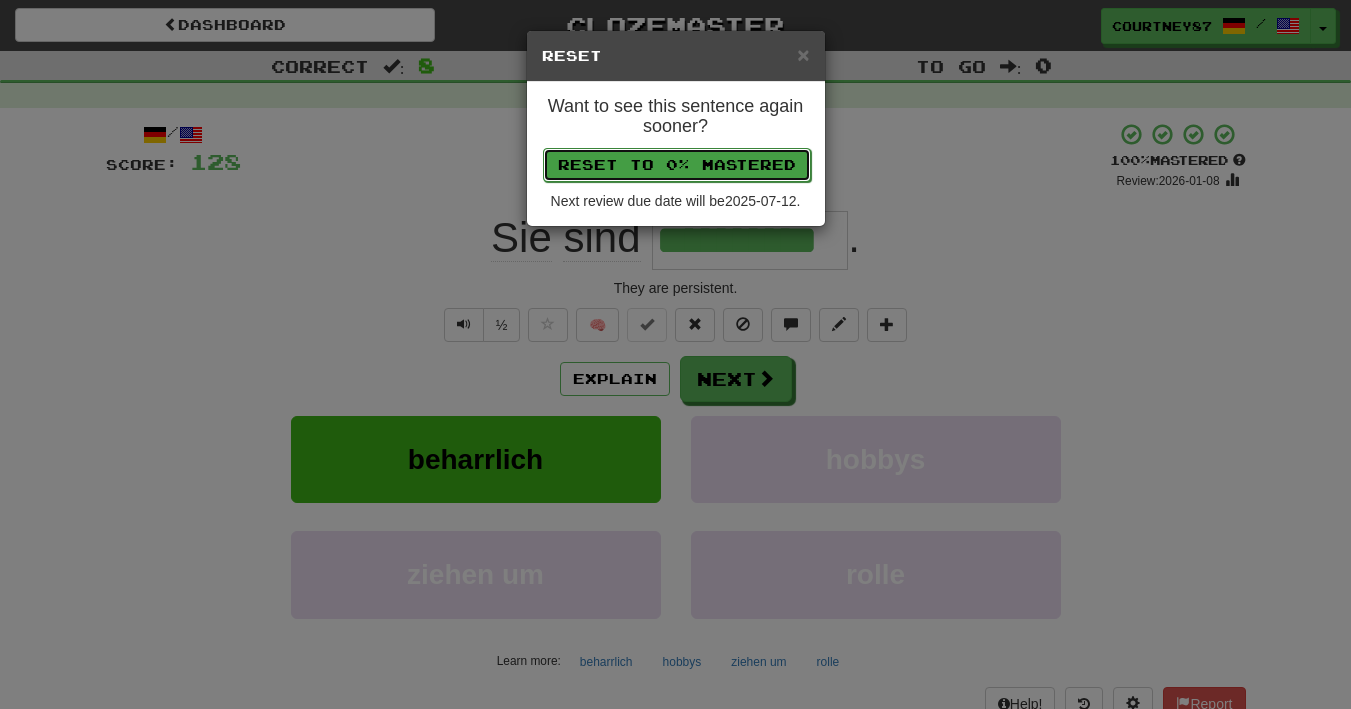 click on "Reset to 0% Mastered" at bounding box center (677, 165) 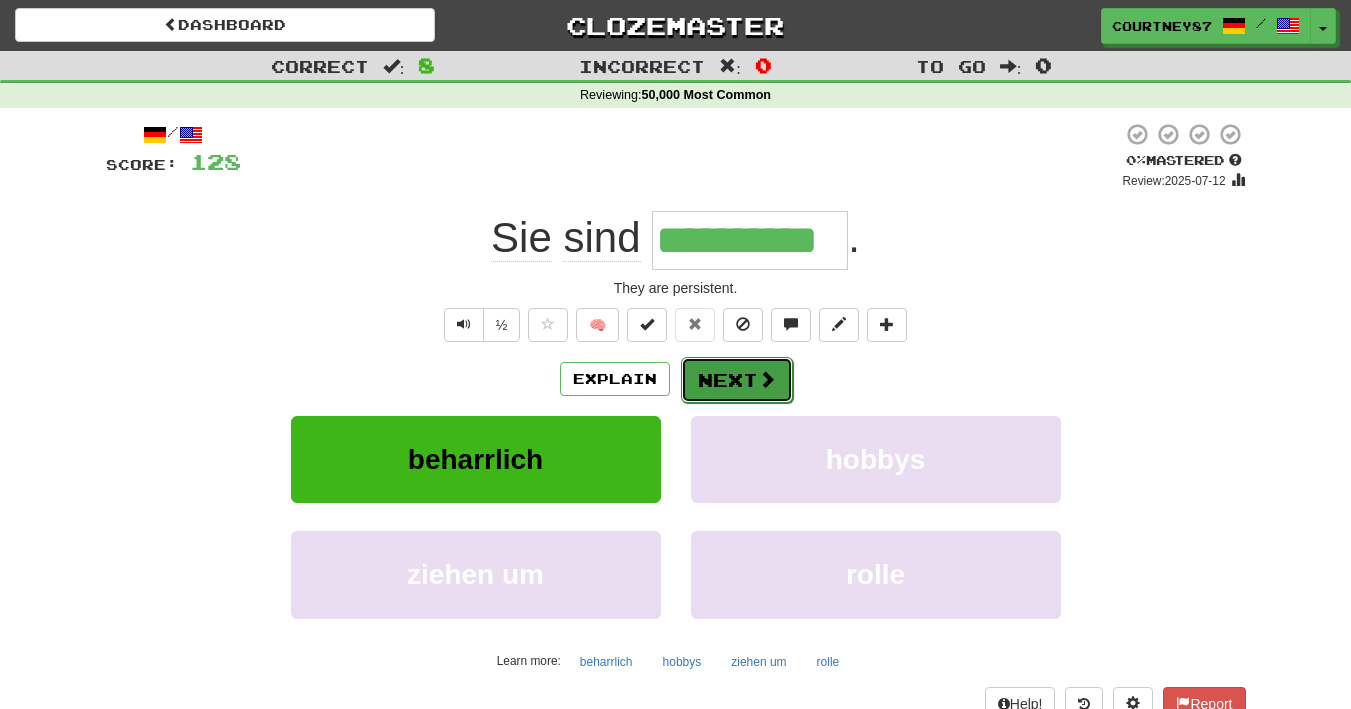 click at bounding box center [767, 379] 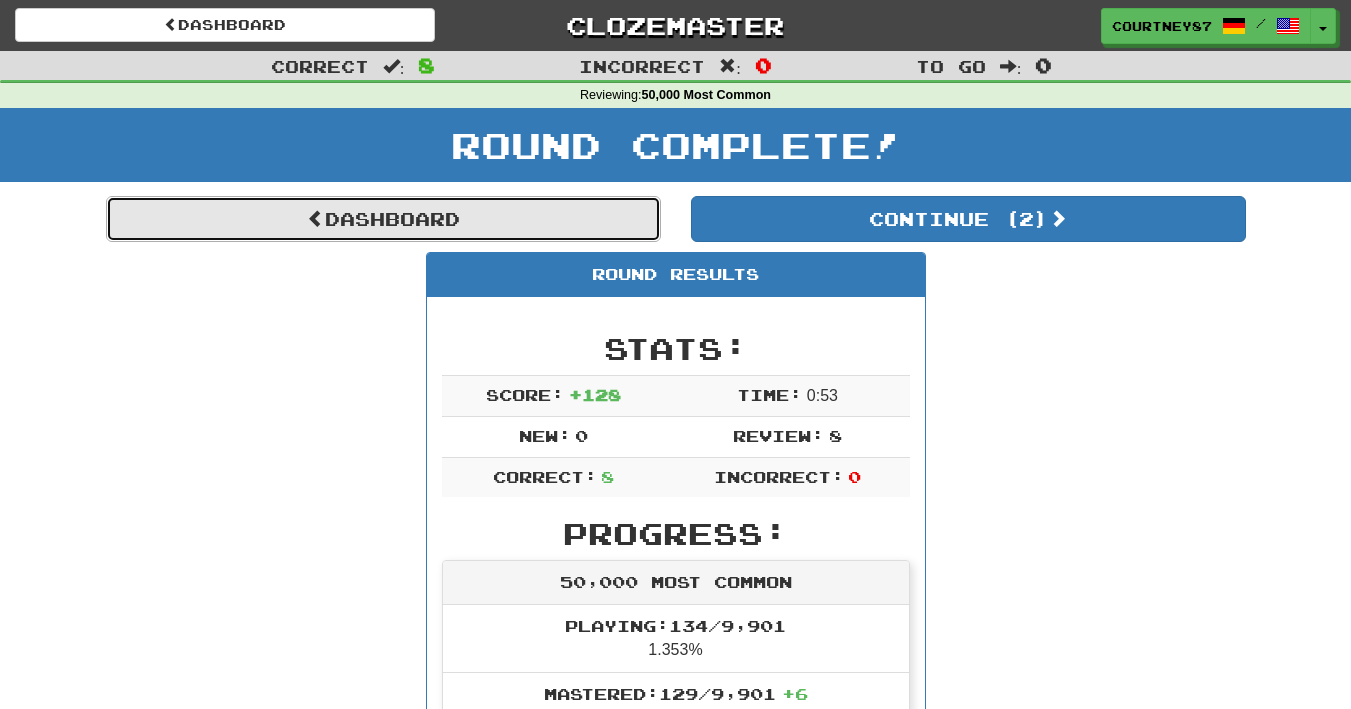 click on "Dashboard" at bounding box center (383, 219) 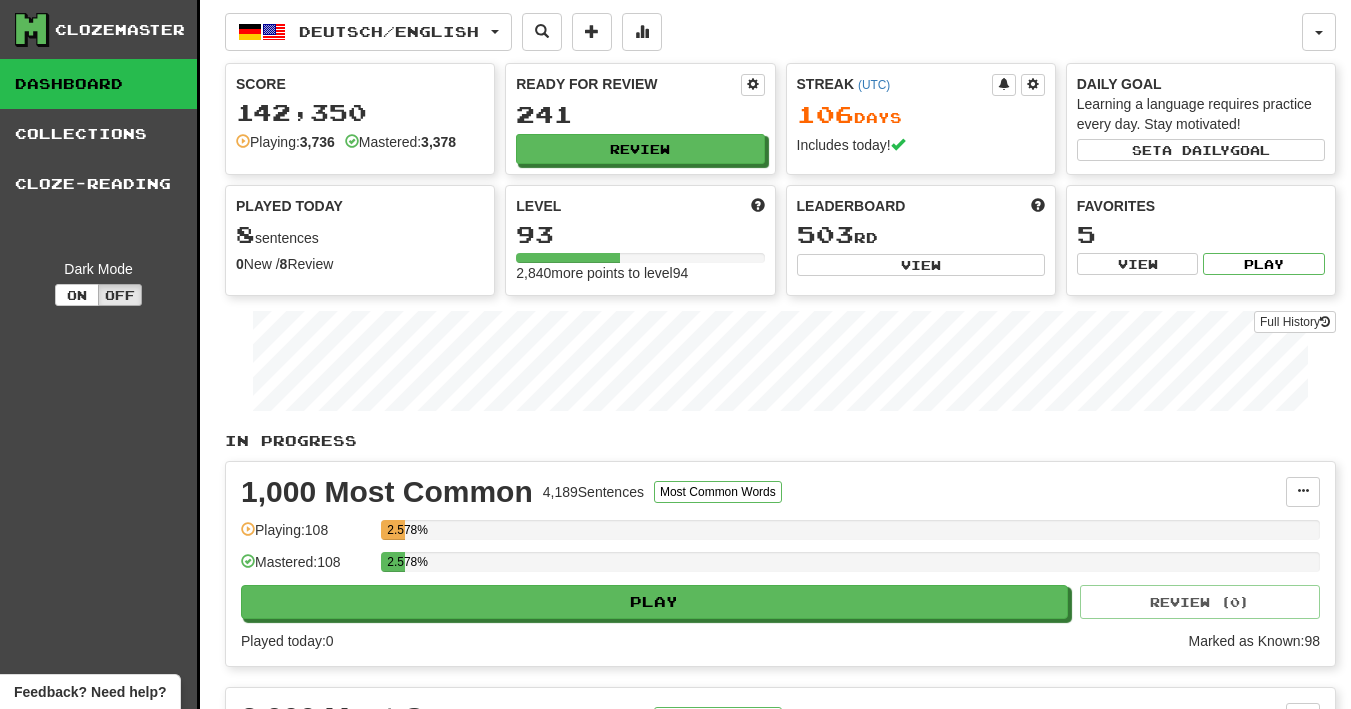 scroll, scrollTop: 0, scrollLeft: 0, axis: both 